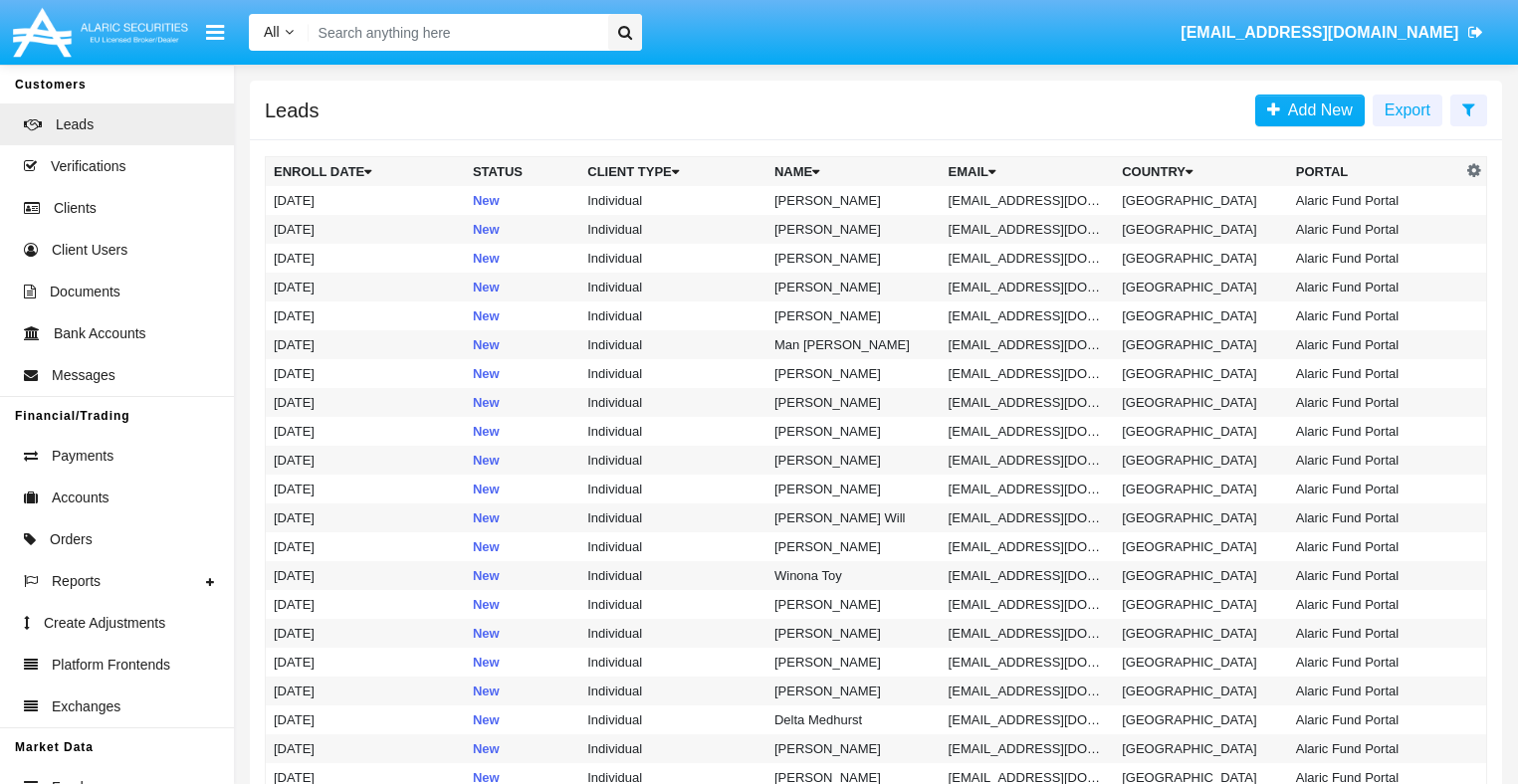 scroll, scrollTop: 0, scrollLeft: 0, axis: both 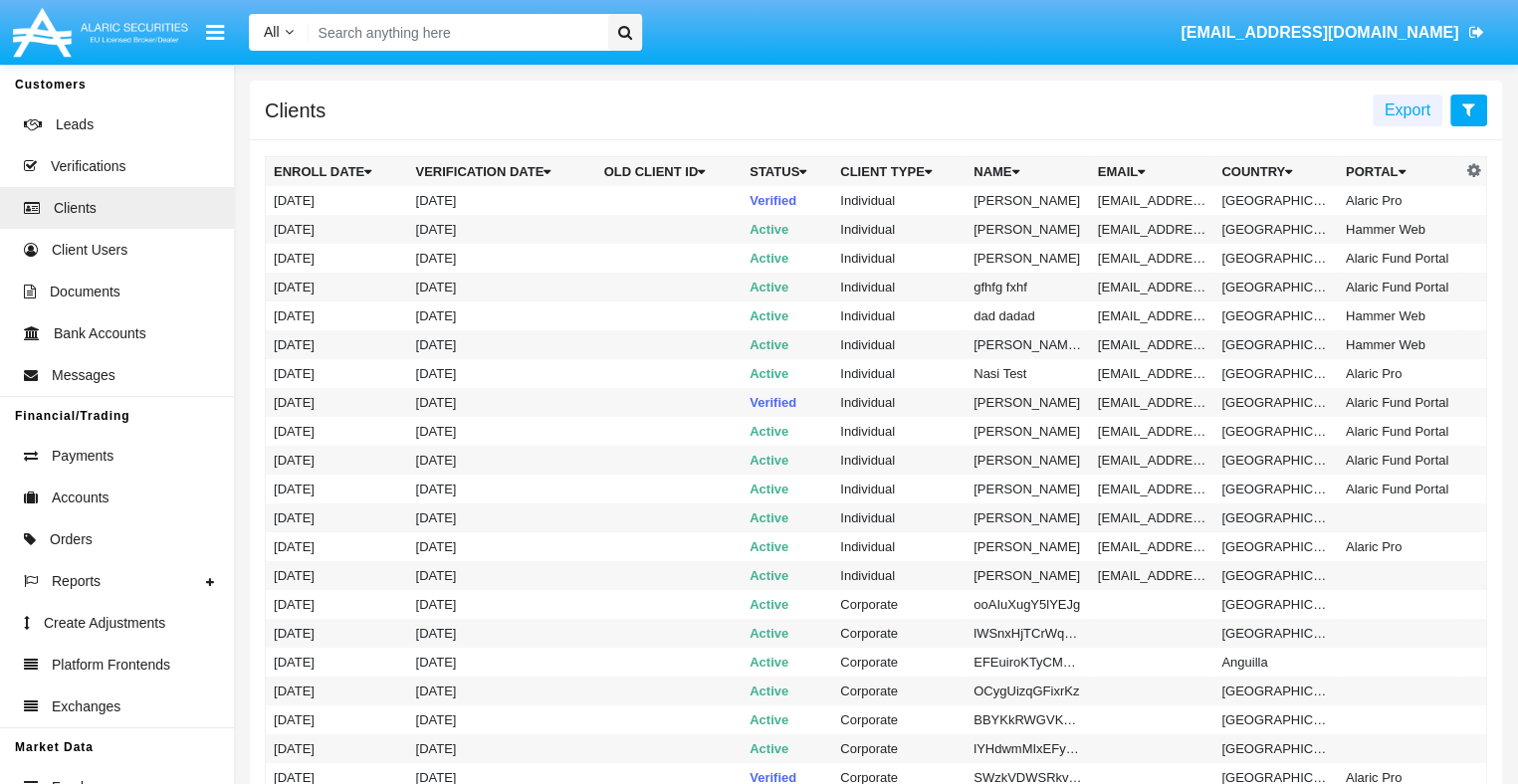 click 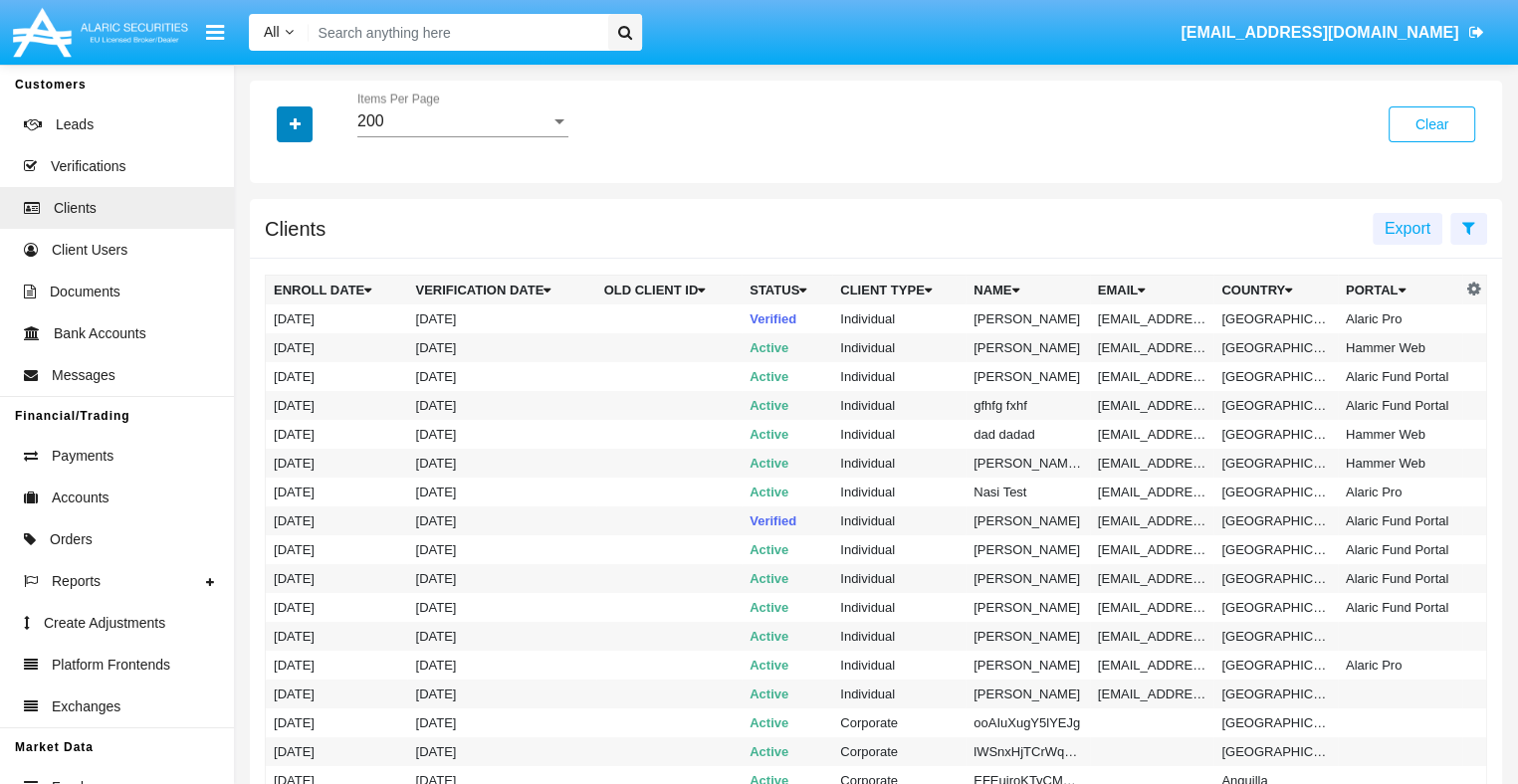 click 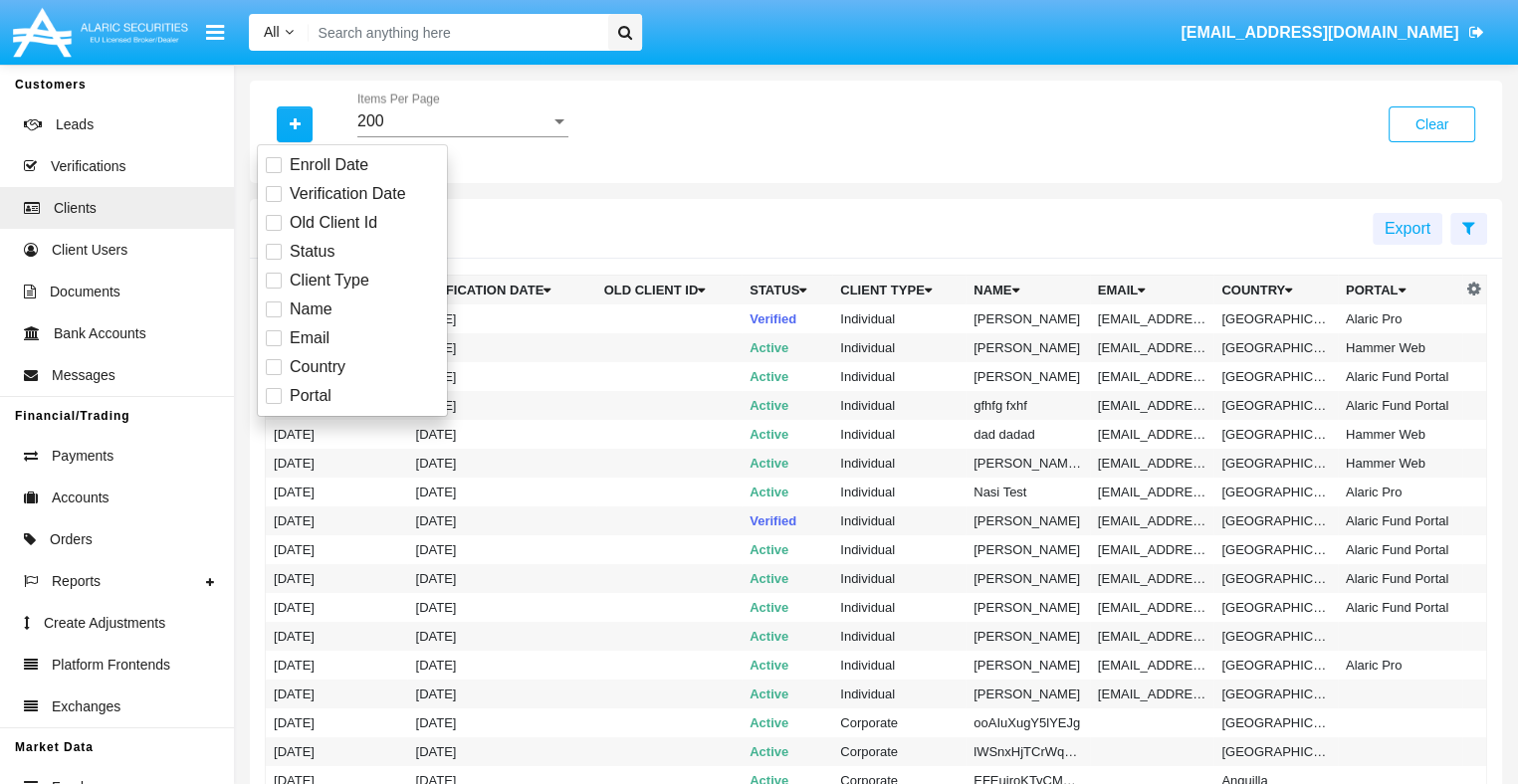 click on "Email" at bounding box center (310, 338) 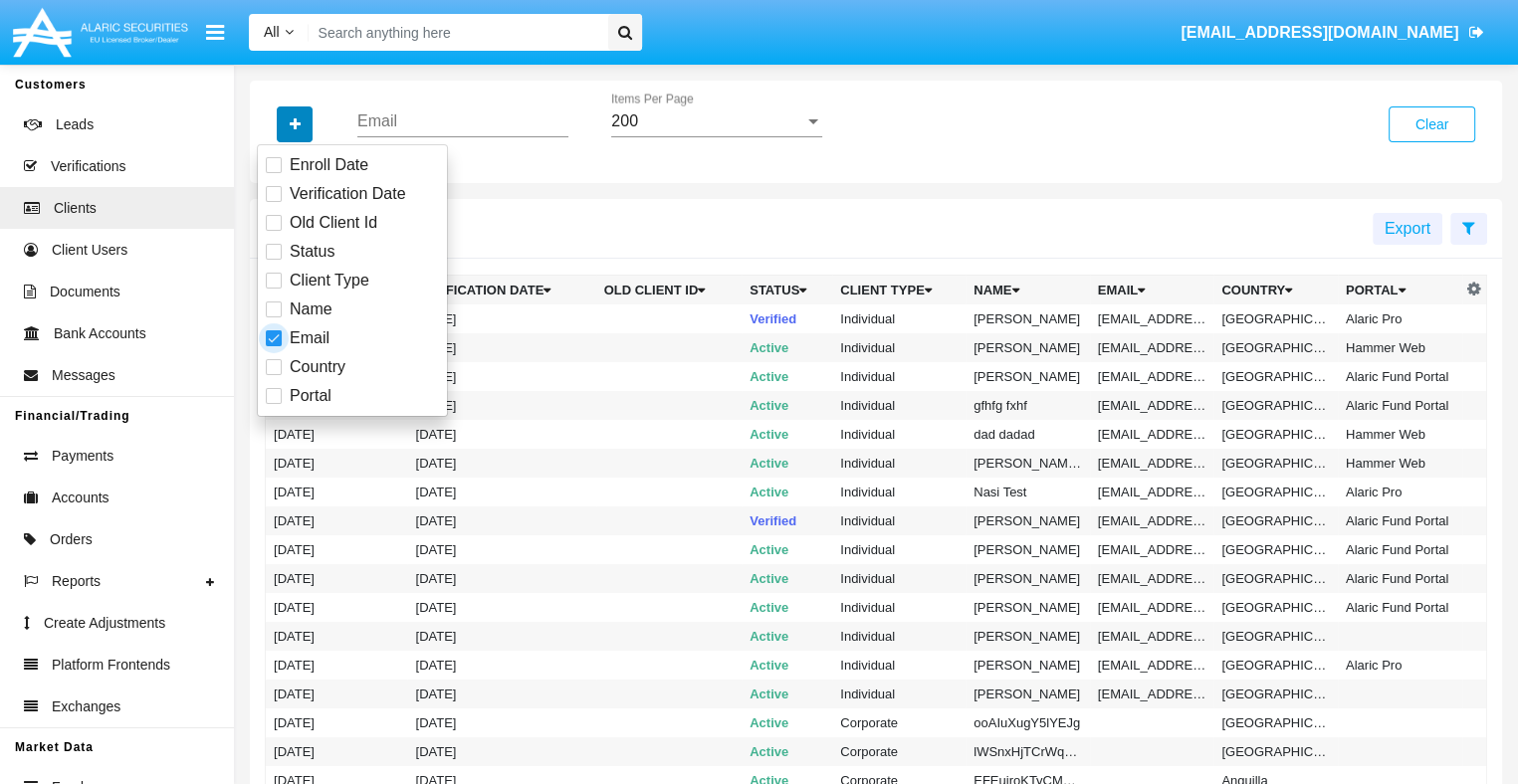 click 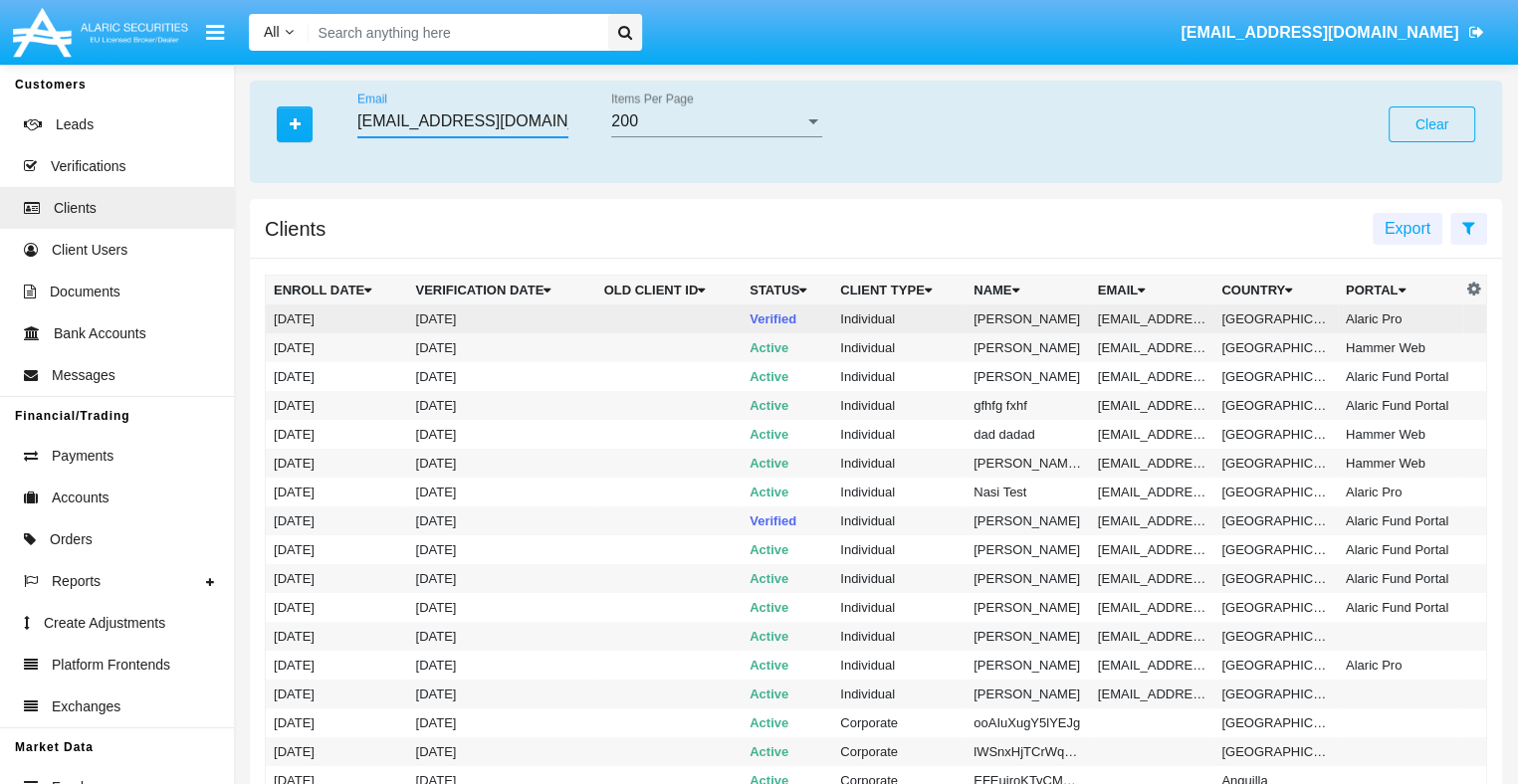 type on "[EMAIL_ADDRESS][DOMAIN_NAME]" 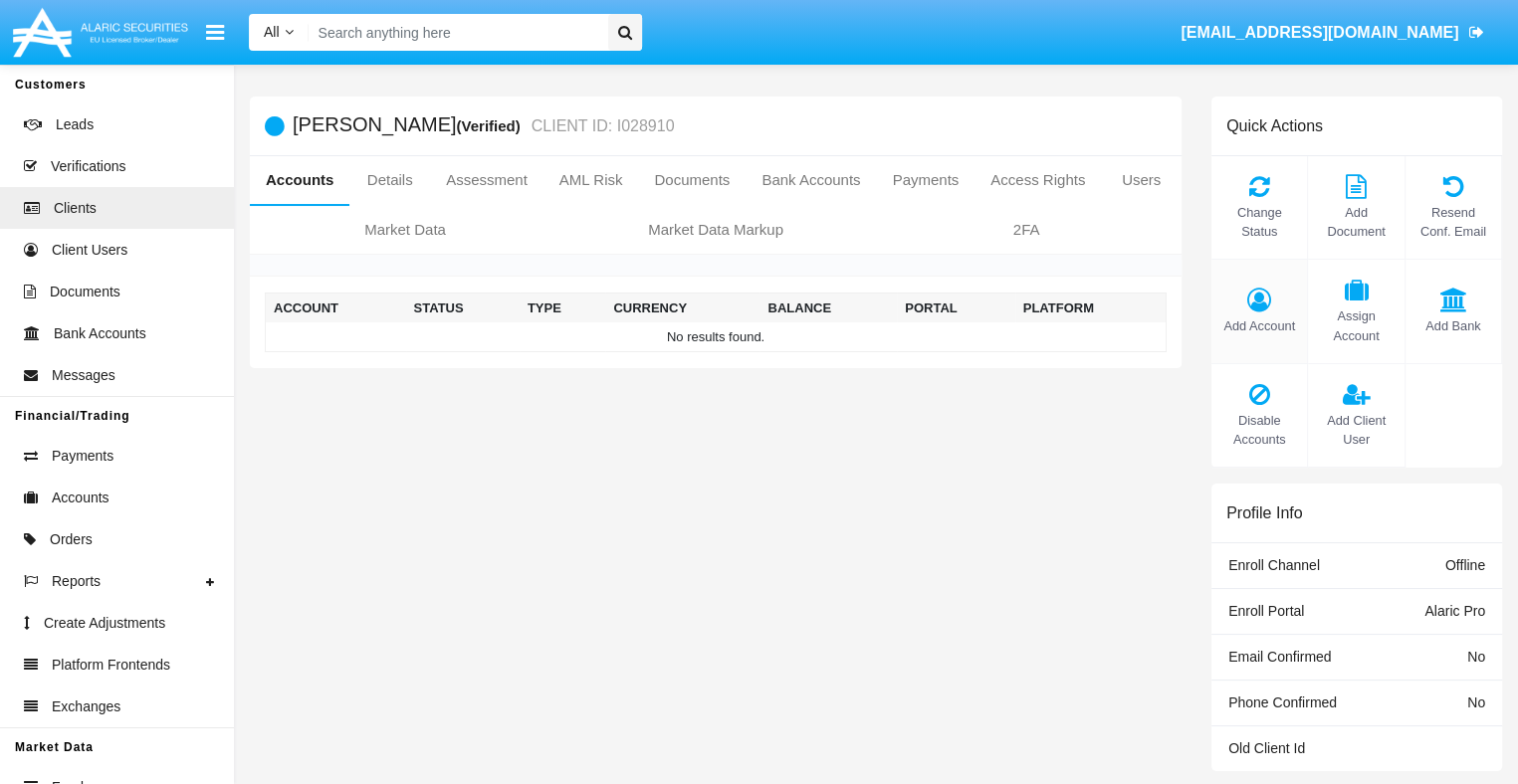 click on "Add Account" 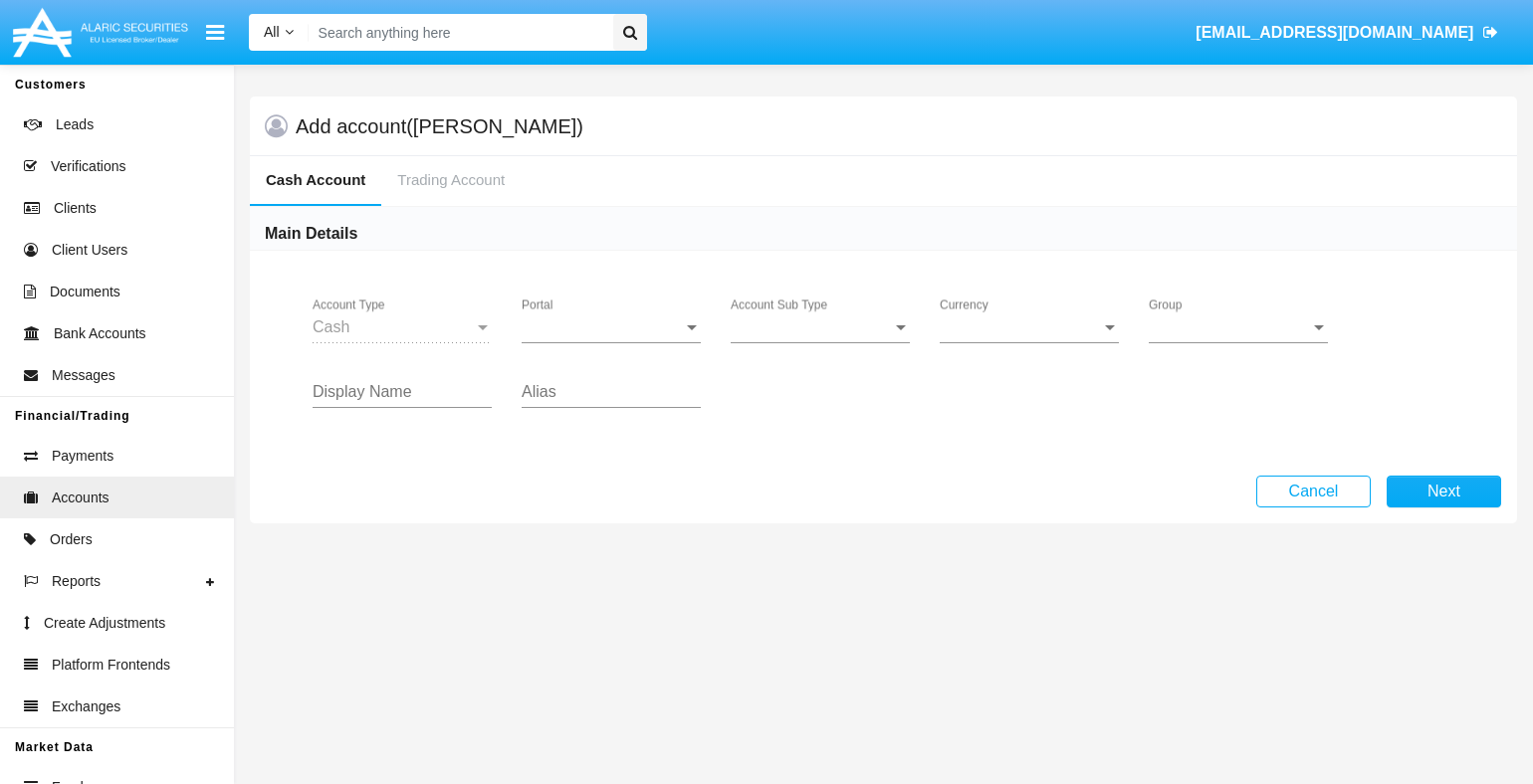 click on "Portal" at bounding box center [602, 327] 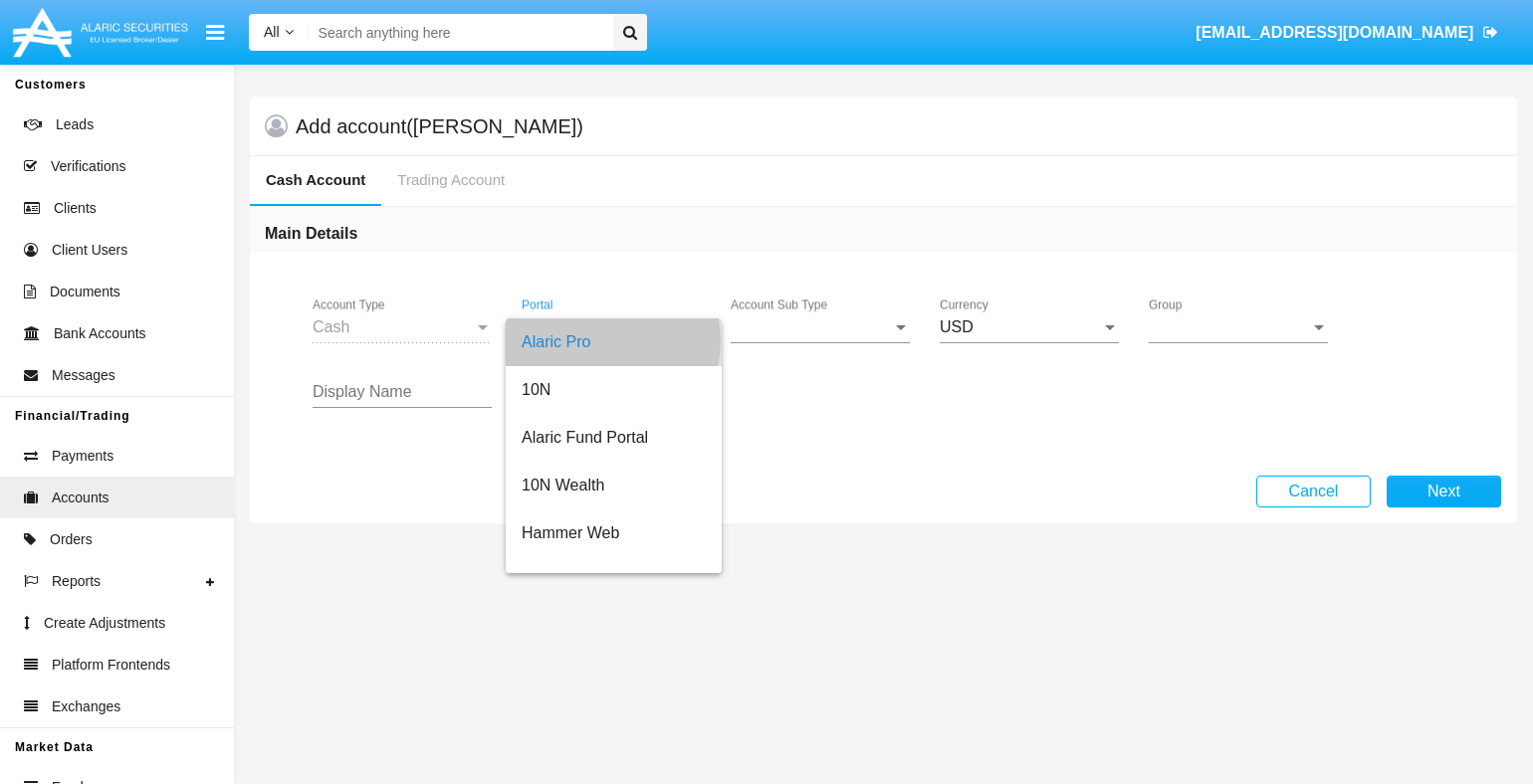 click on "Account Sub Type" at bounding box center [811, 327] 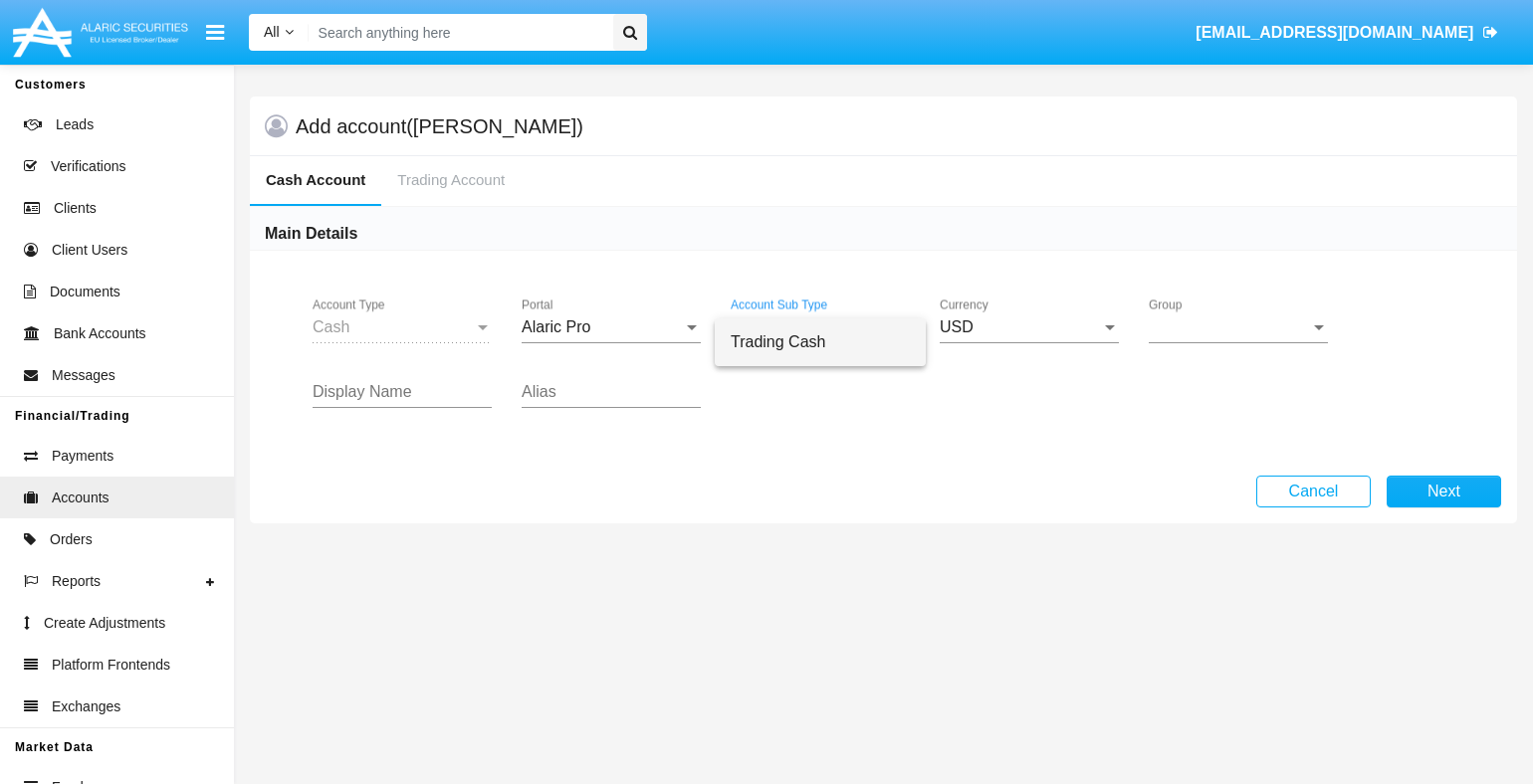 click on "Trading Cash" at bounding box center (820, 342) 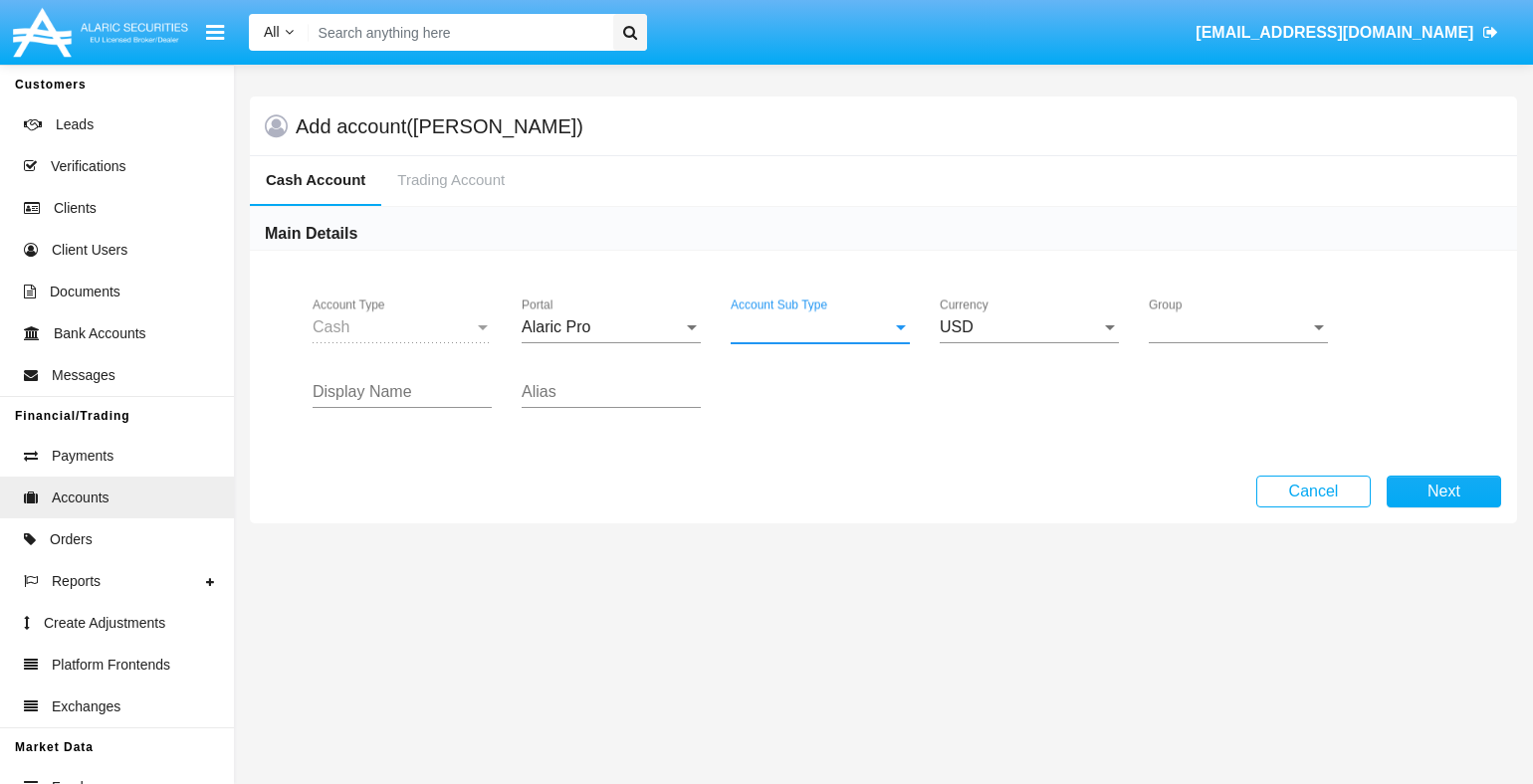 click on "Group" at bounding box center [1229, 327] 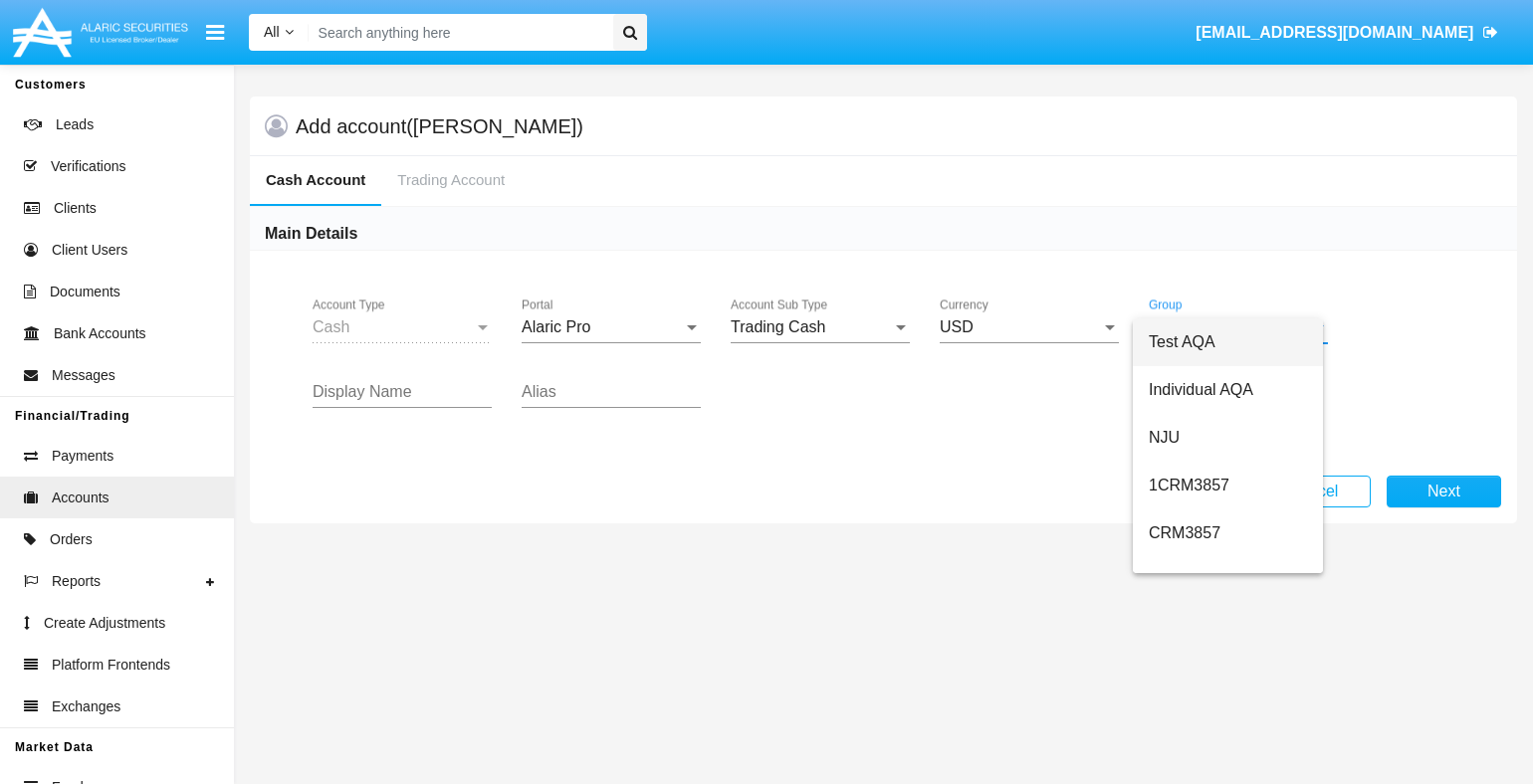 click on "SMS" at bounding box center [1227, 1441] 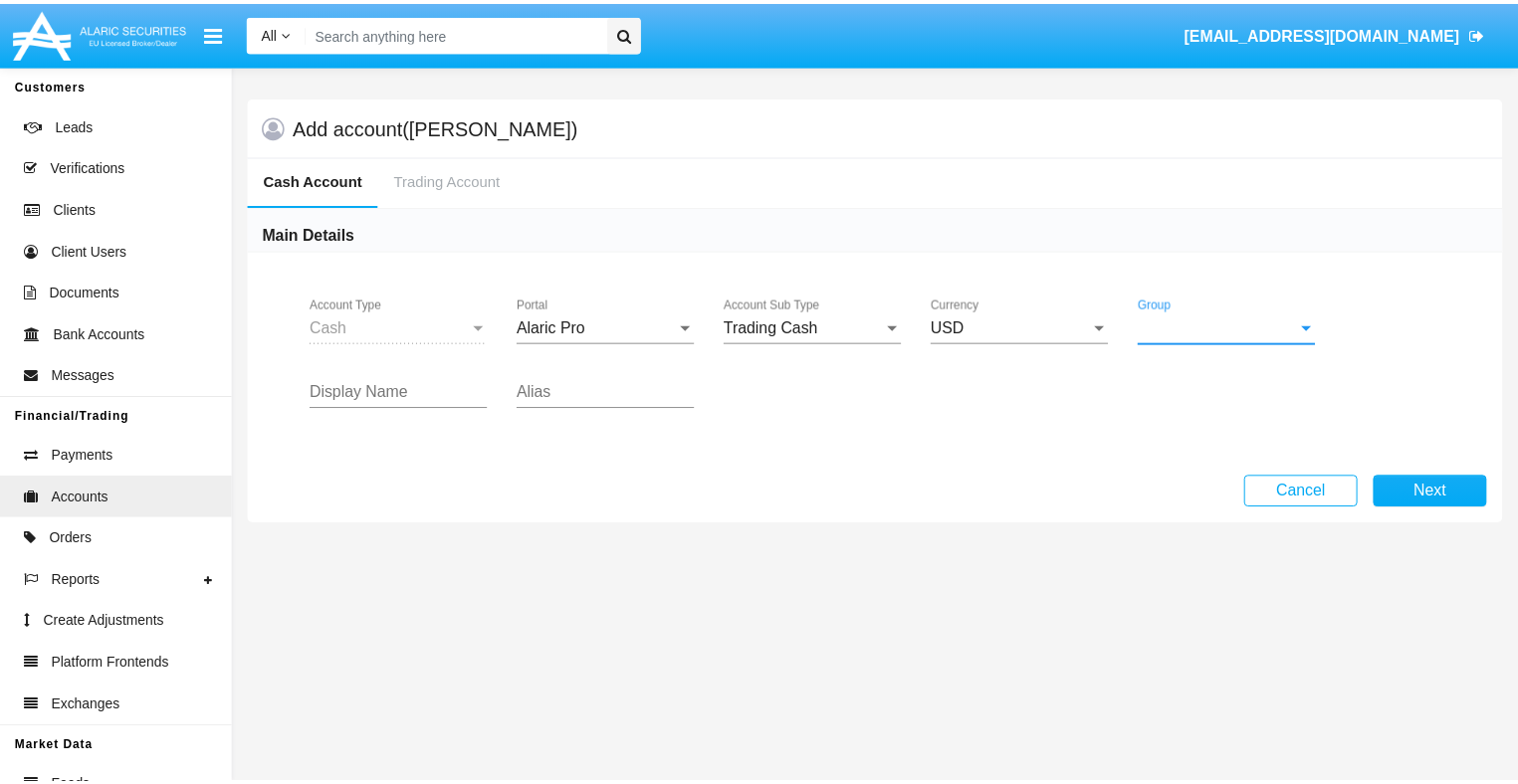 scroll, scrollTop: 891, scrollLeft: 0, axis: vertical 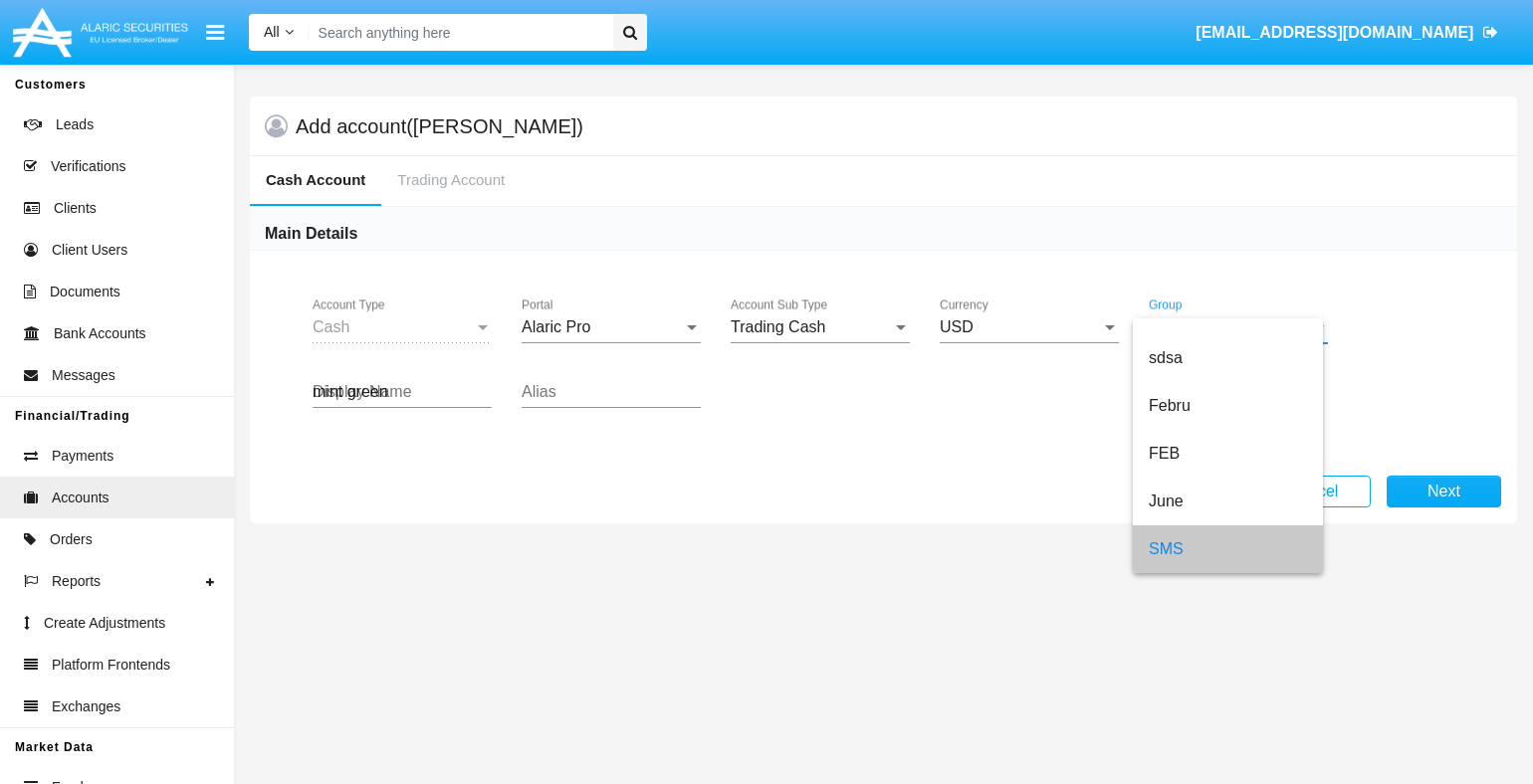 type on "mint green" 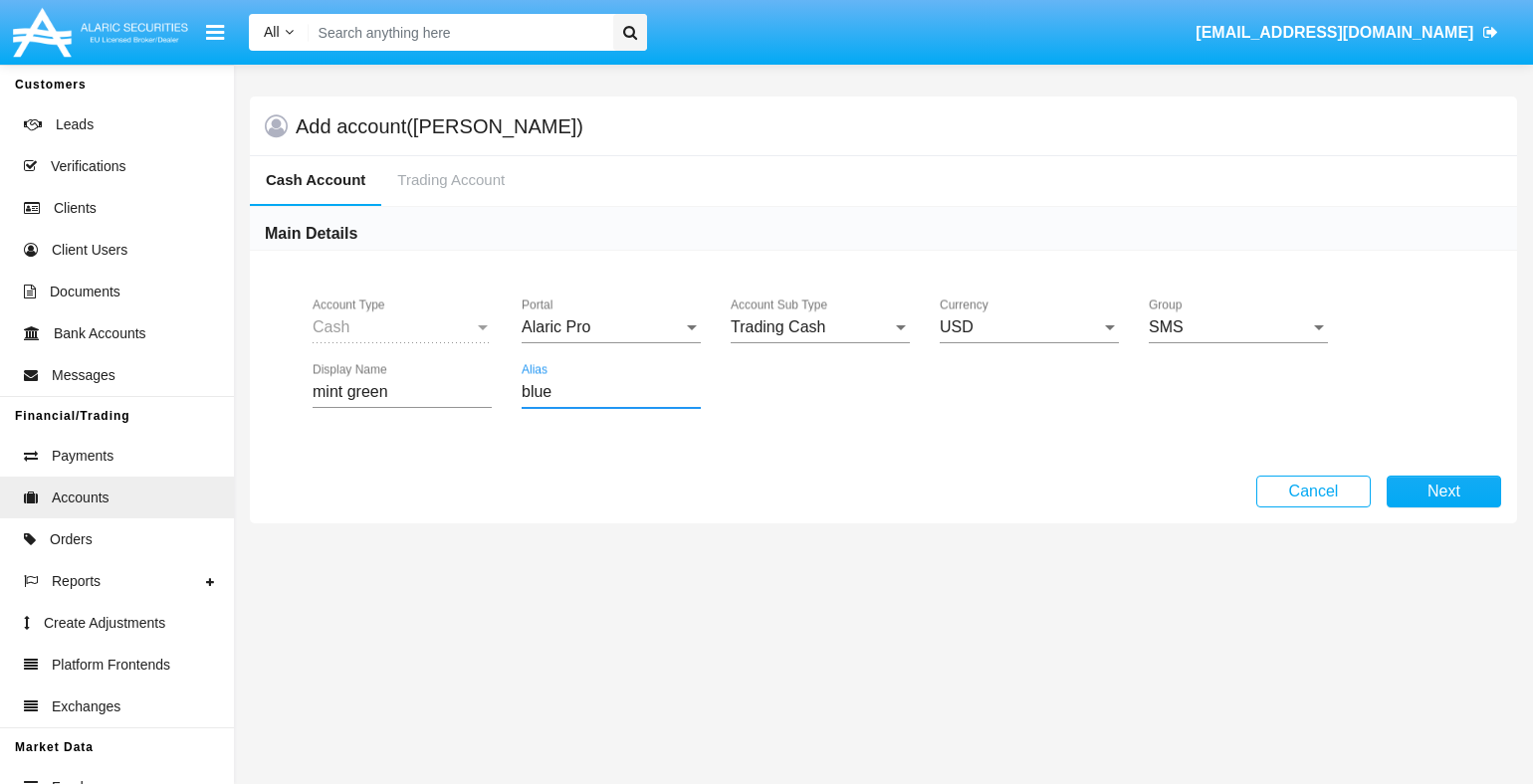 type on "blue" 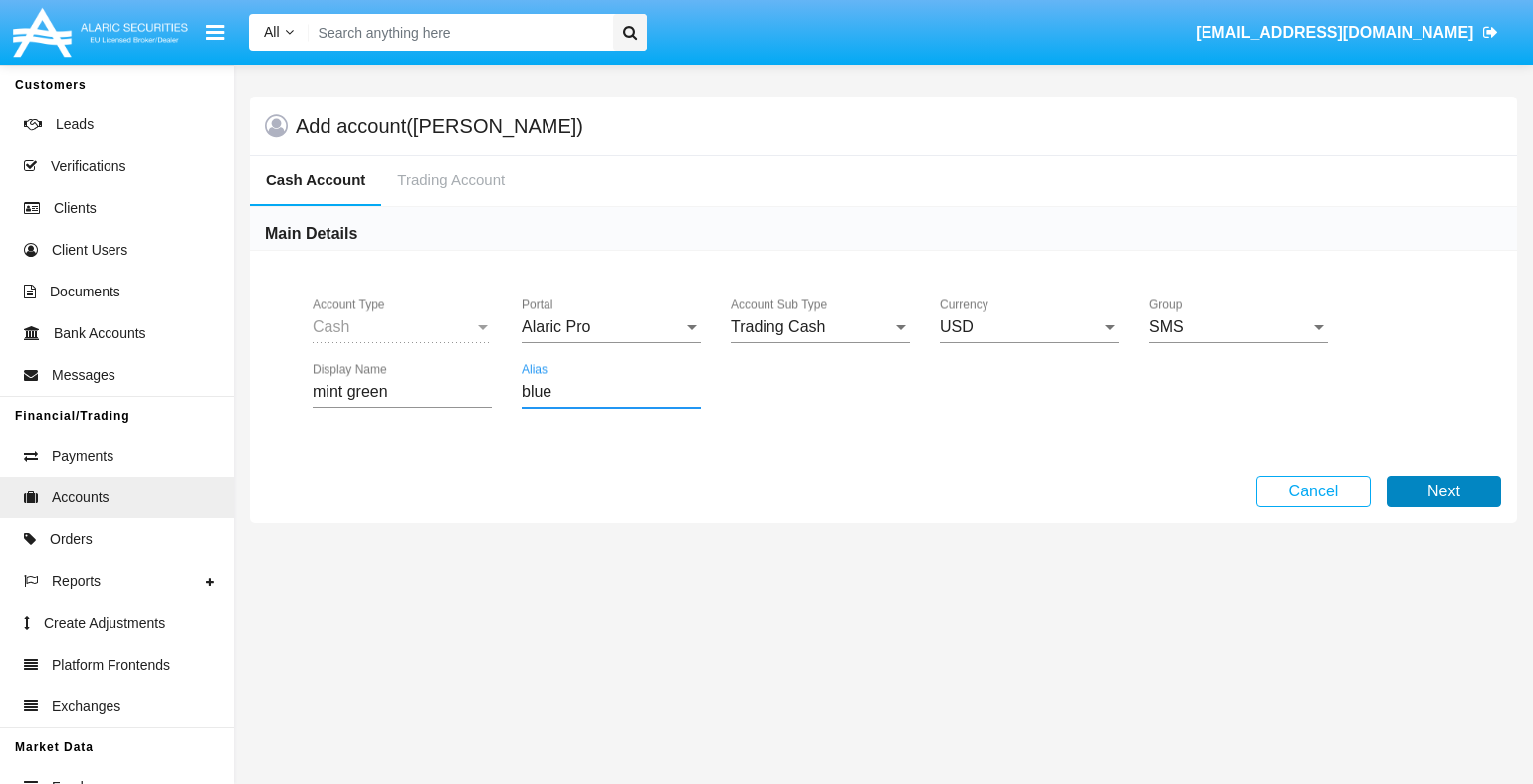 click on "Next" 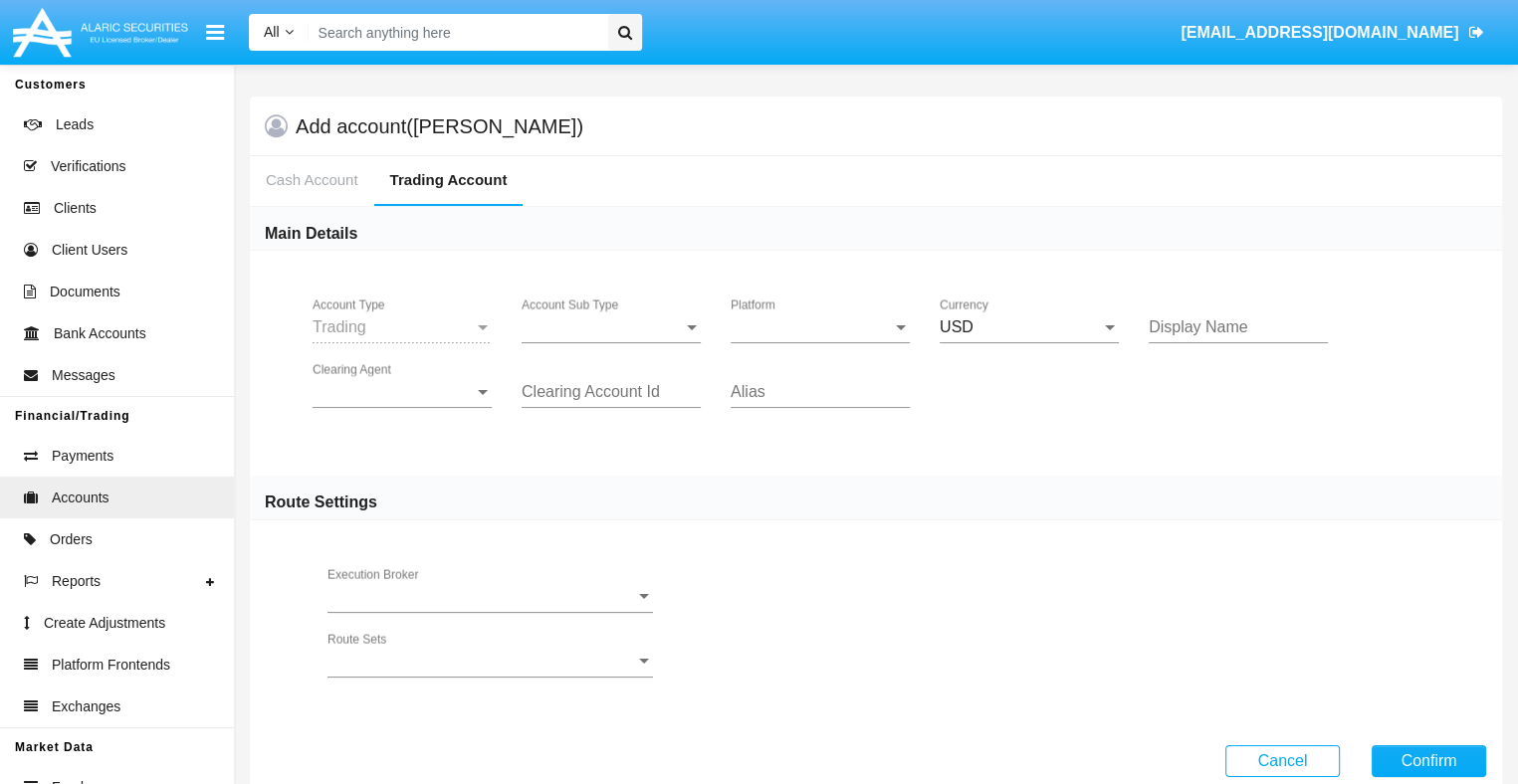 click on "Account Sub Type" at bounding box center [602, 327] 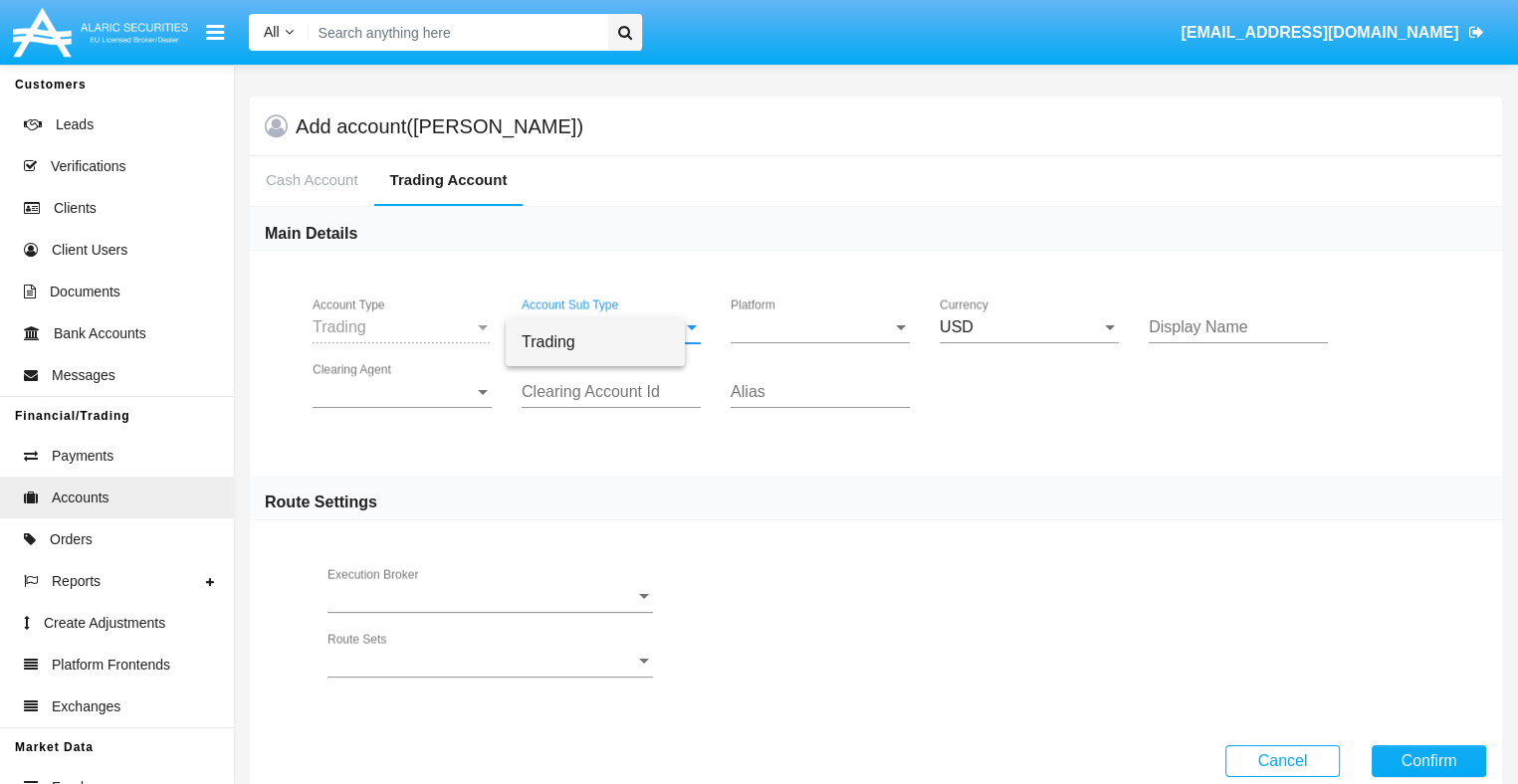 click on "Trading" at bounding box center [595, 342] 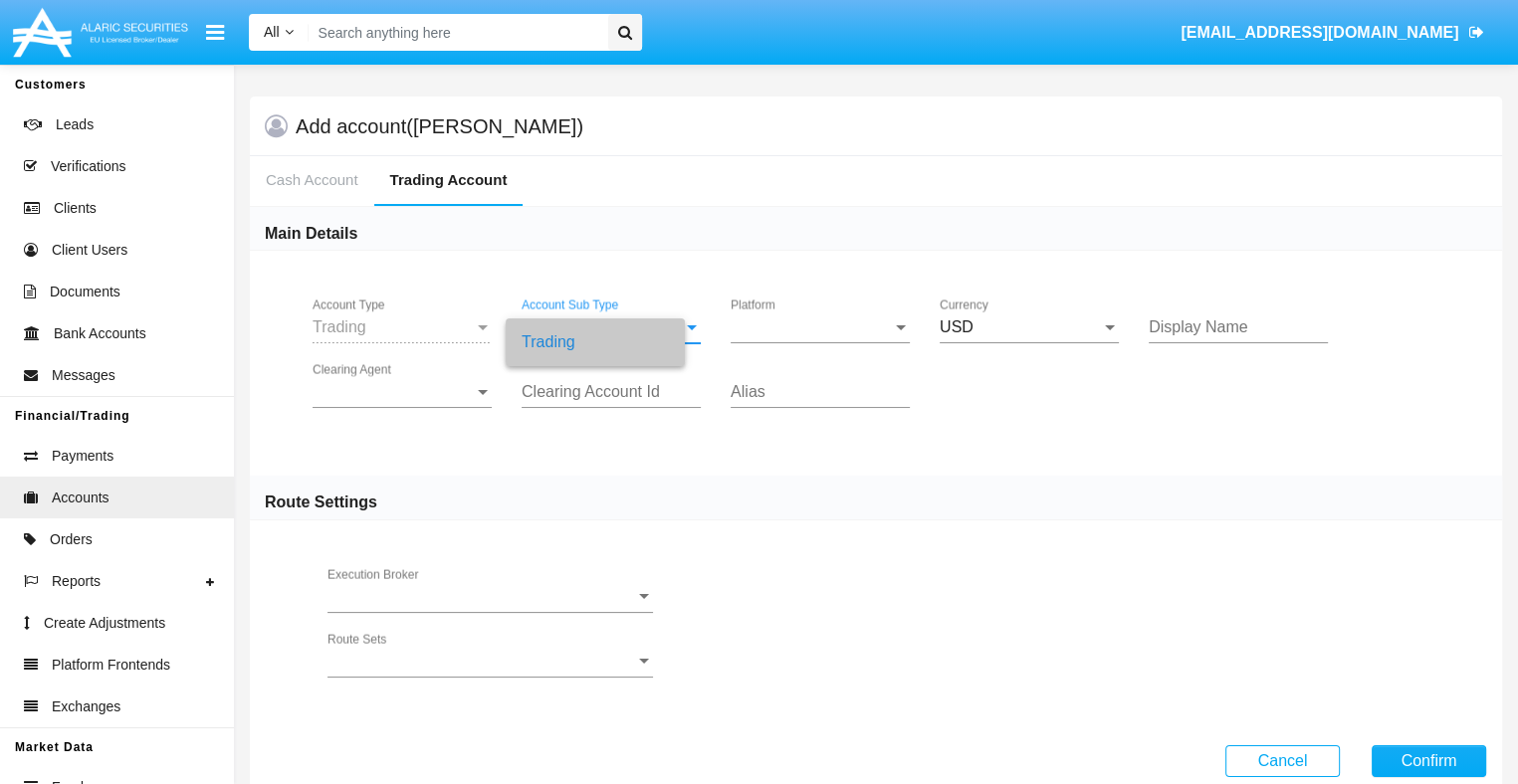click on "Platform" at bounding box center (811, 327) 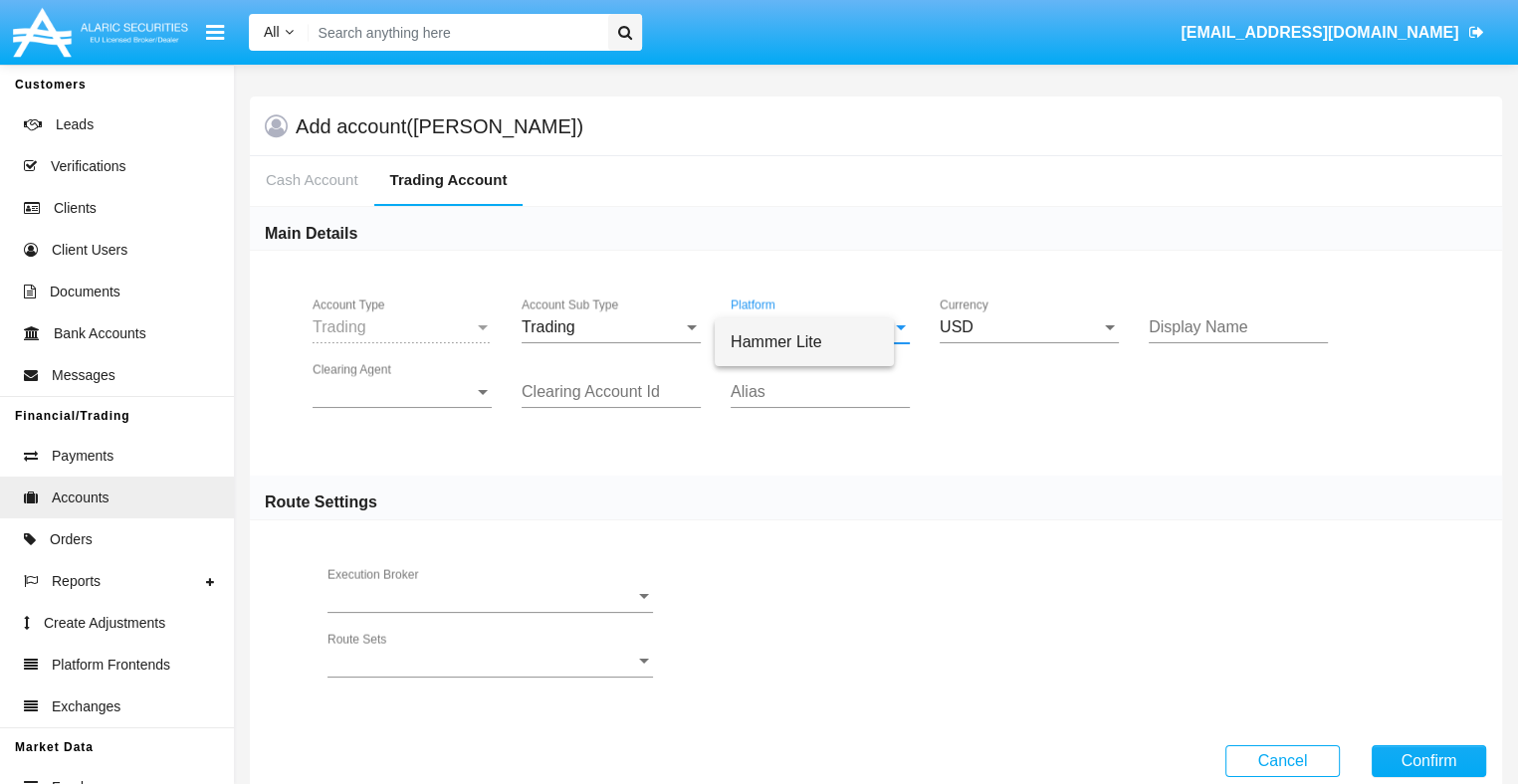 click on "Hammer Lite" at bounding box center (804, 342) 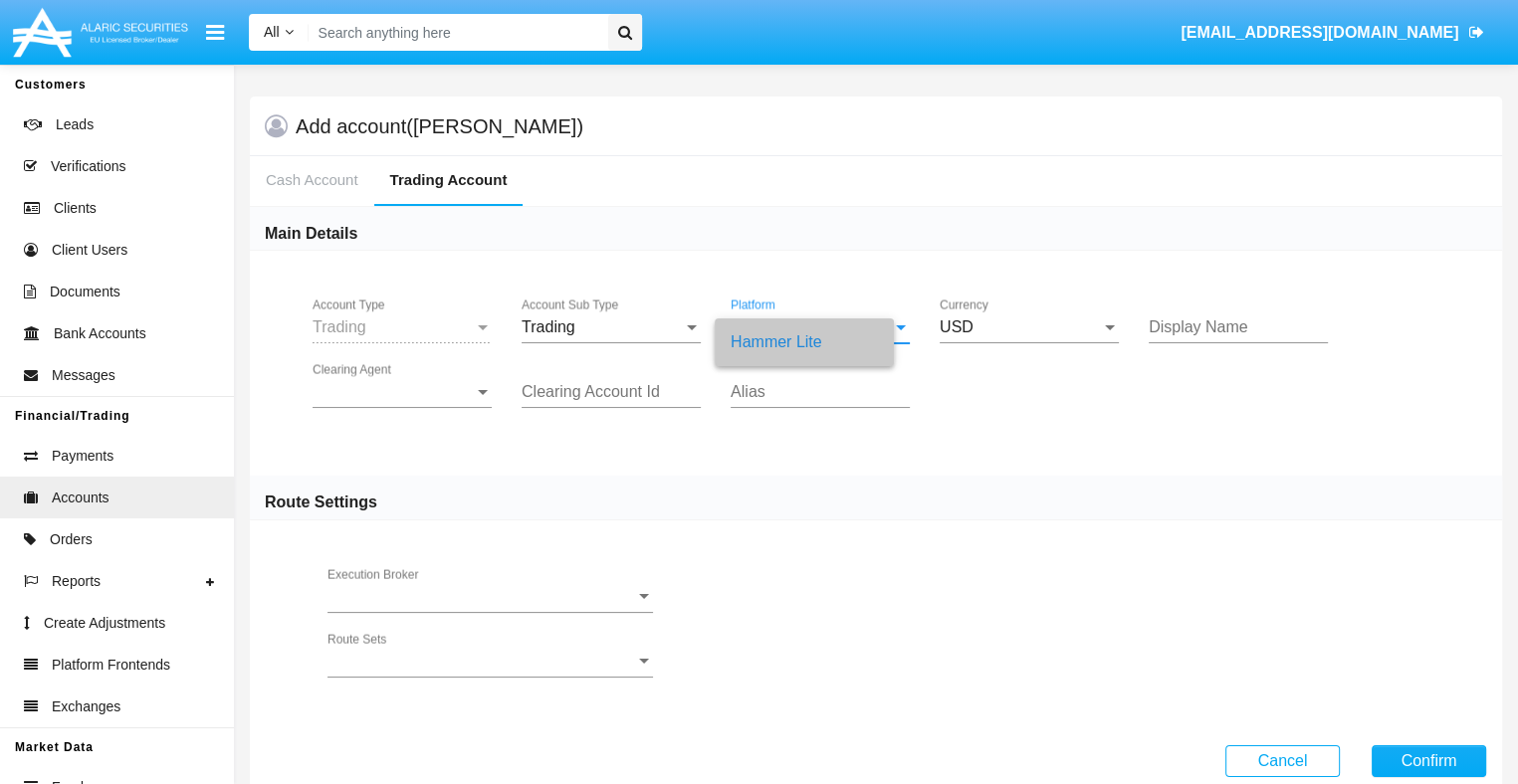 click on "Clearing Agent" at bounding box center [393, 392] 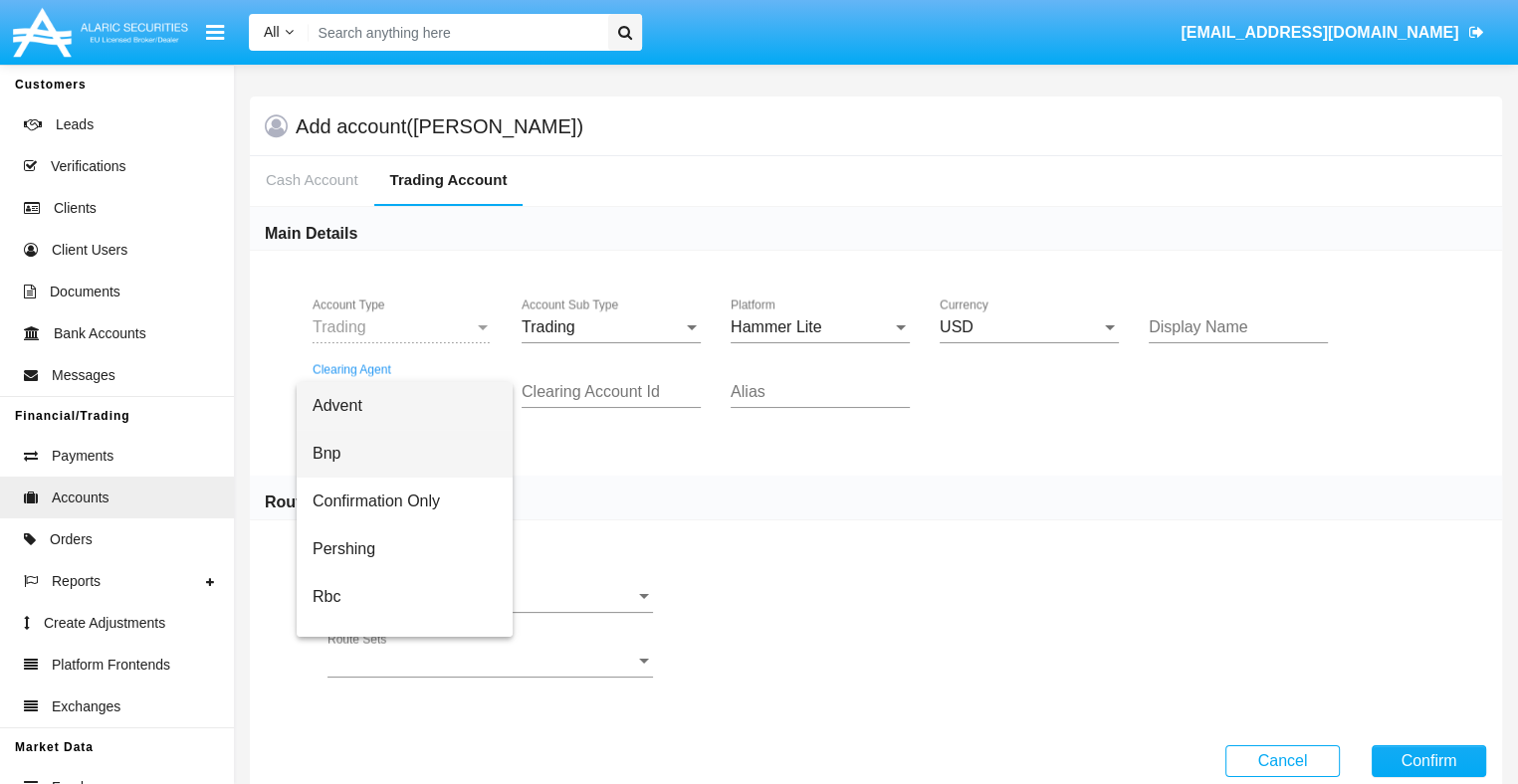 click on "Bnp" at bounding box center [404, 454] 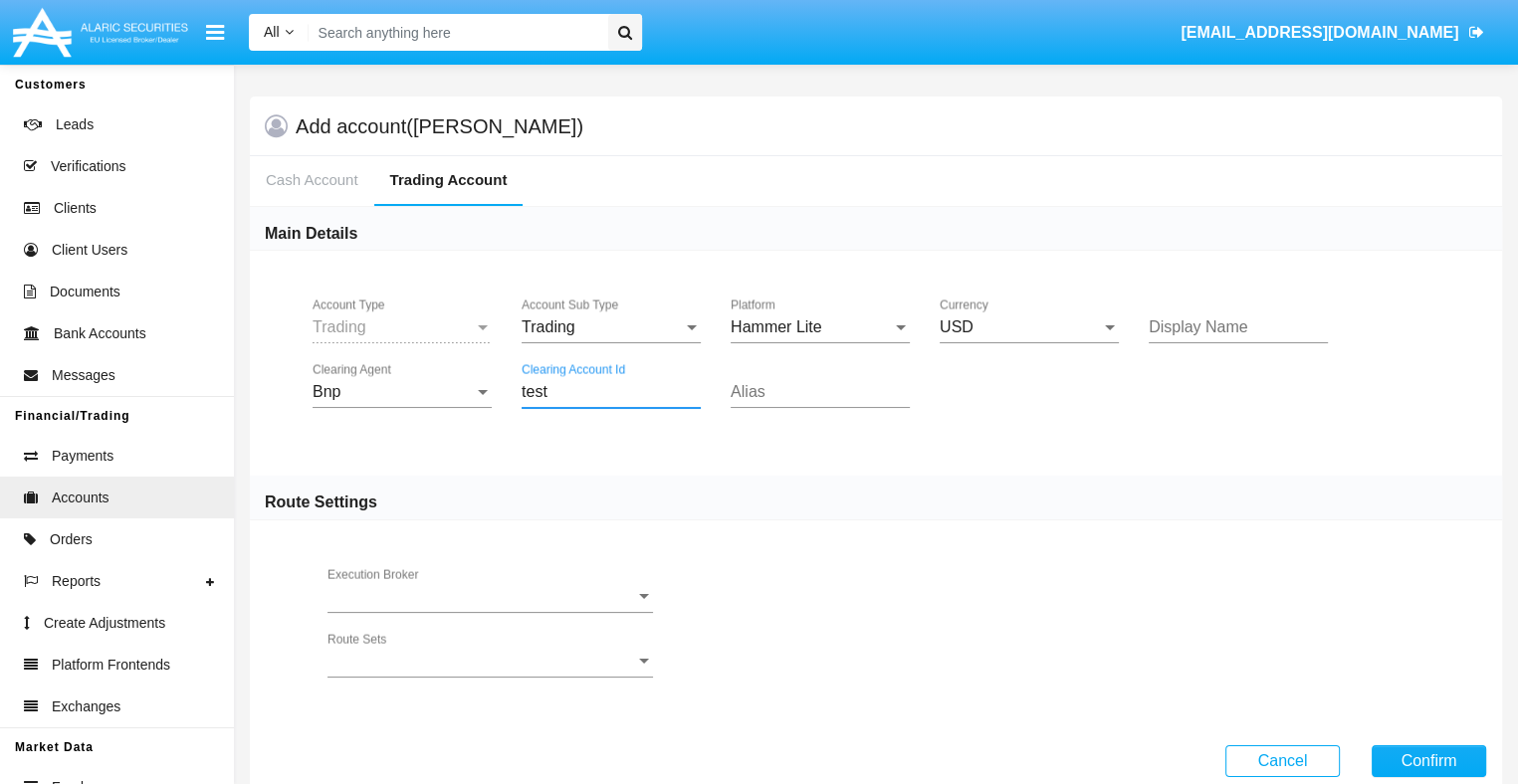 type on "test" 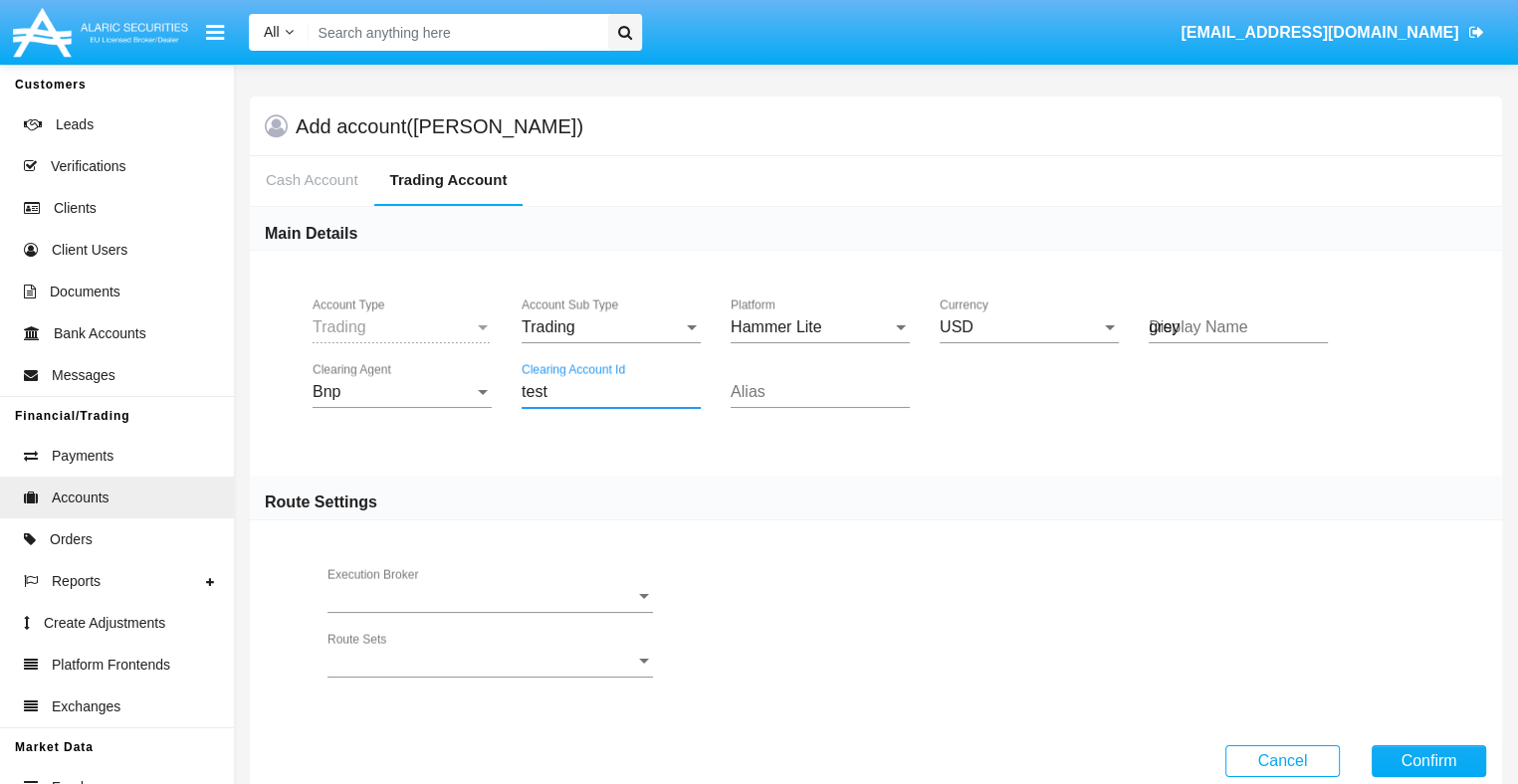 type on "grey" 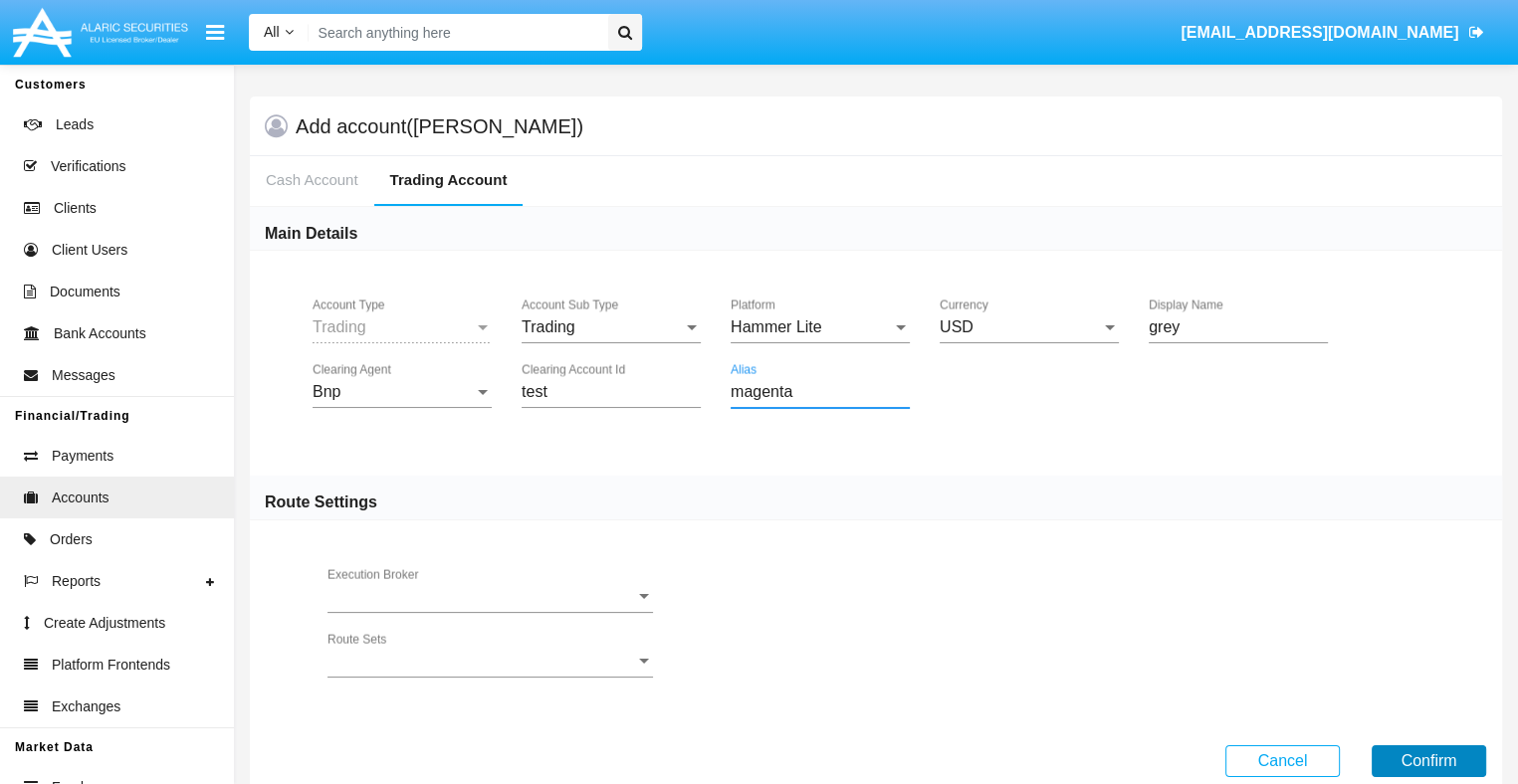 type on "magenta" 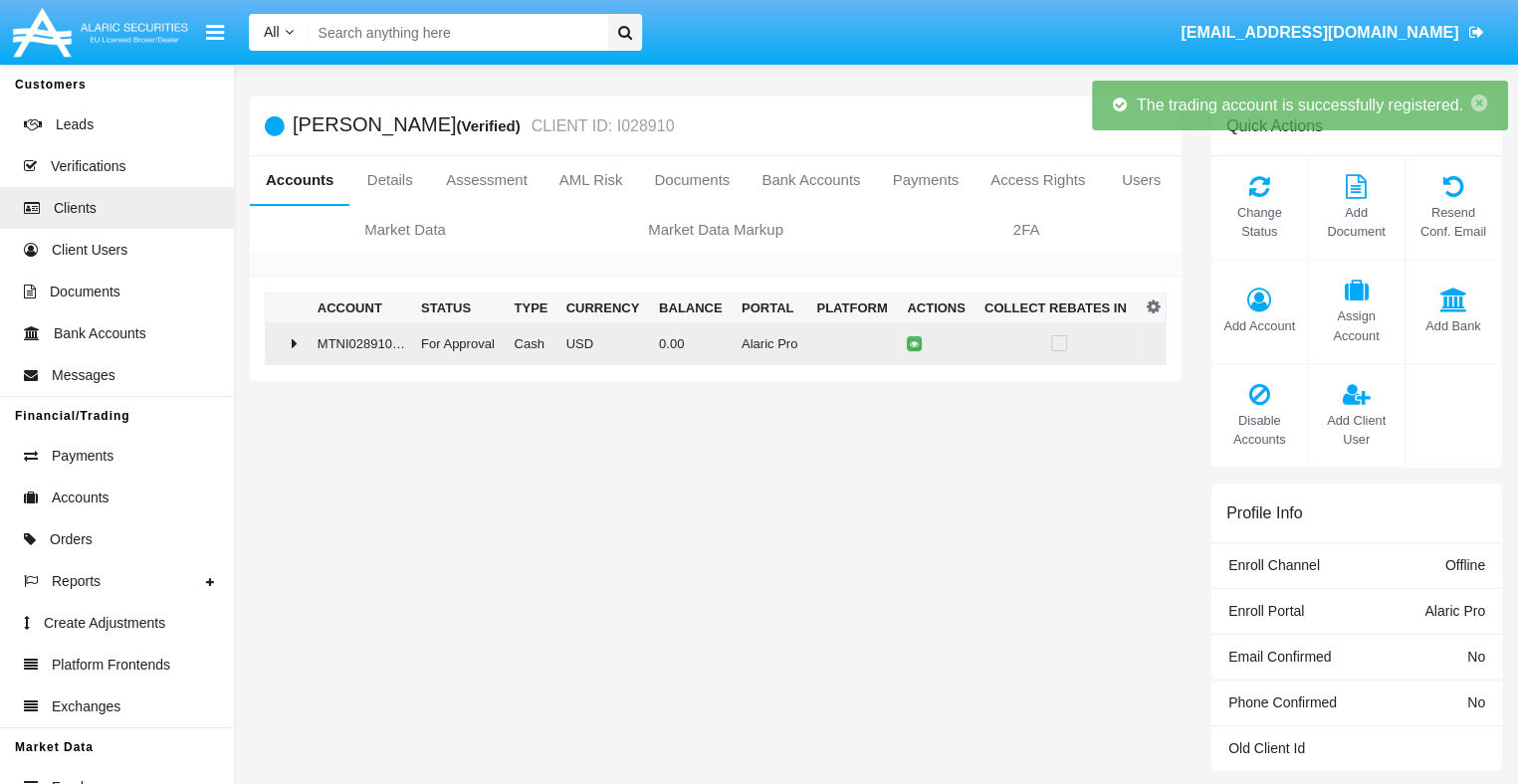 click on "0.00" 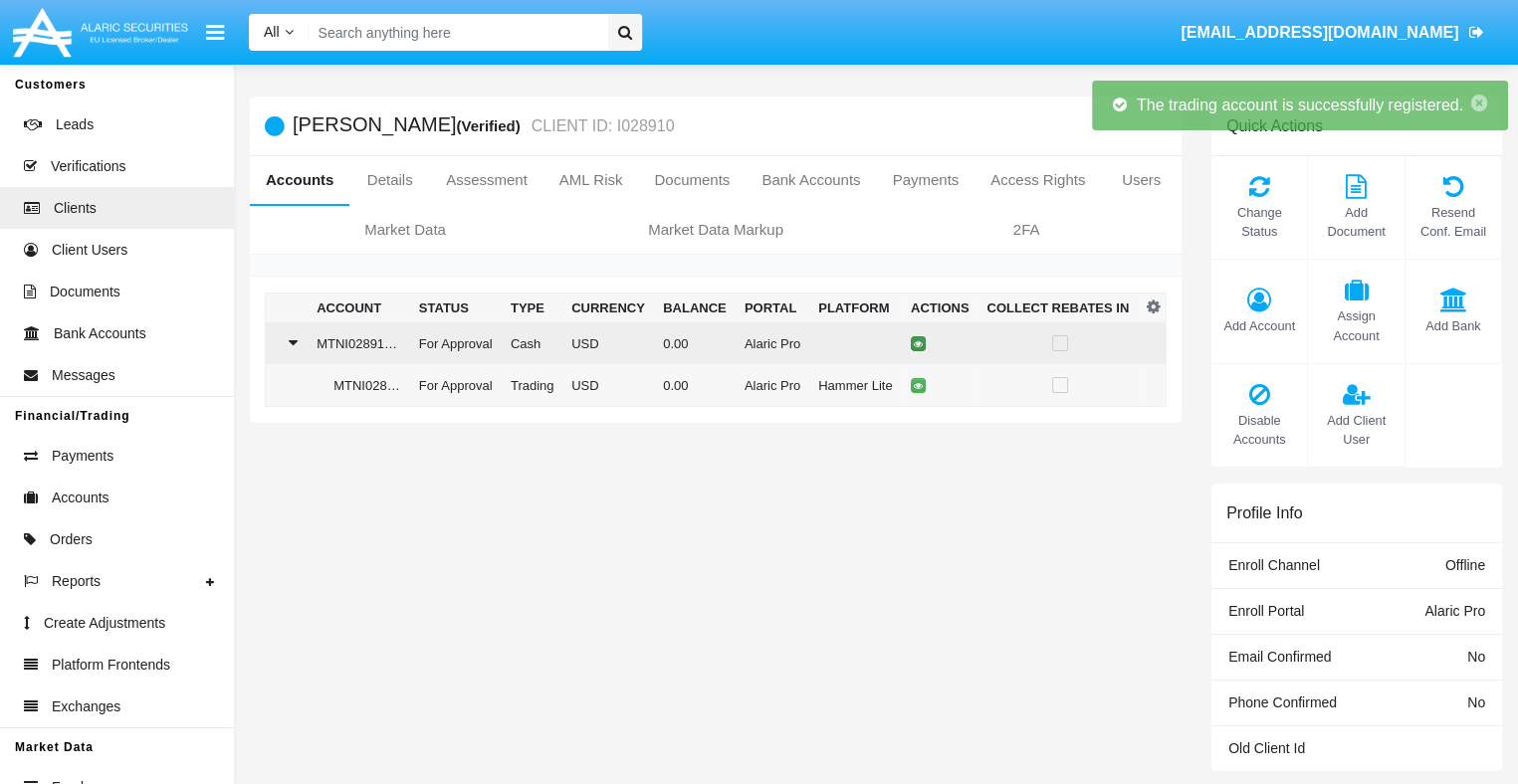 click 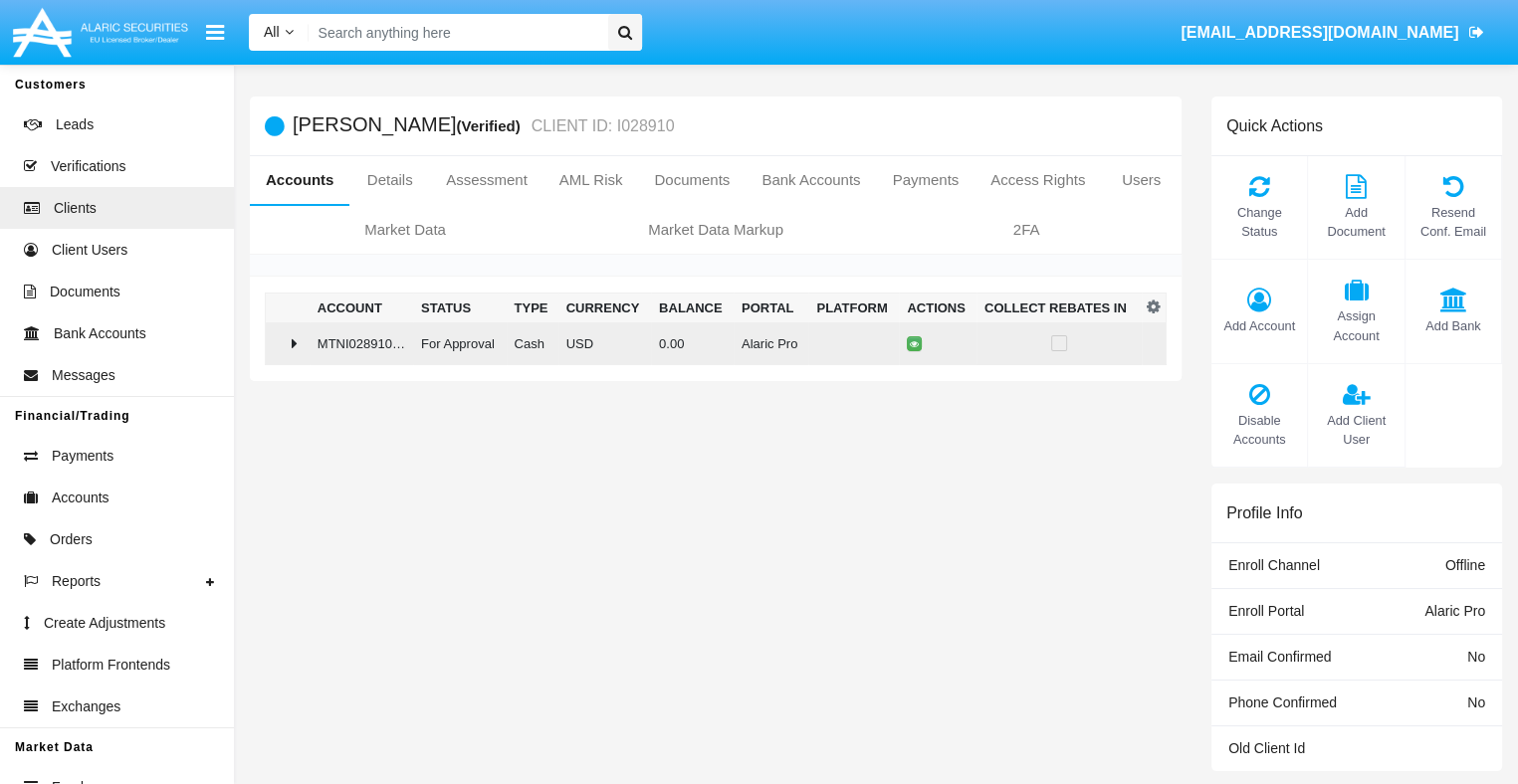 click on "0.00" 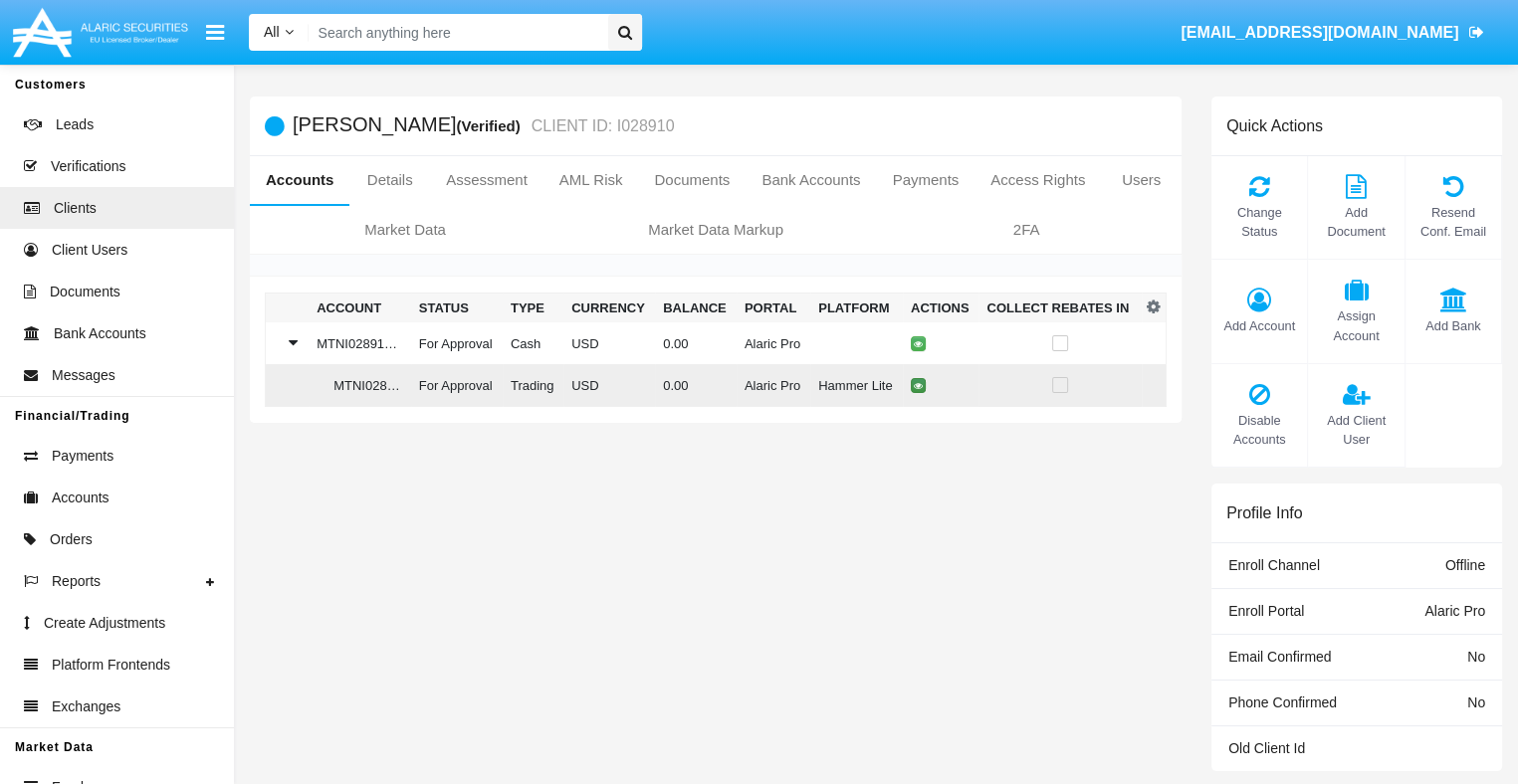 click 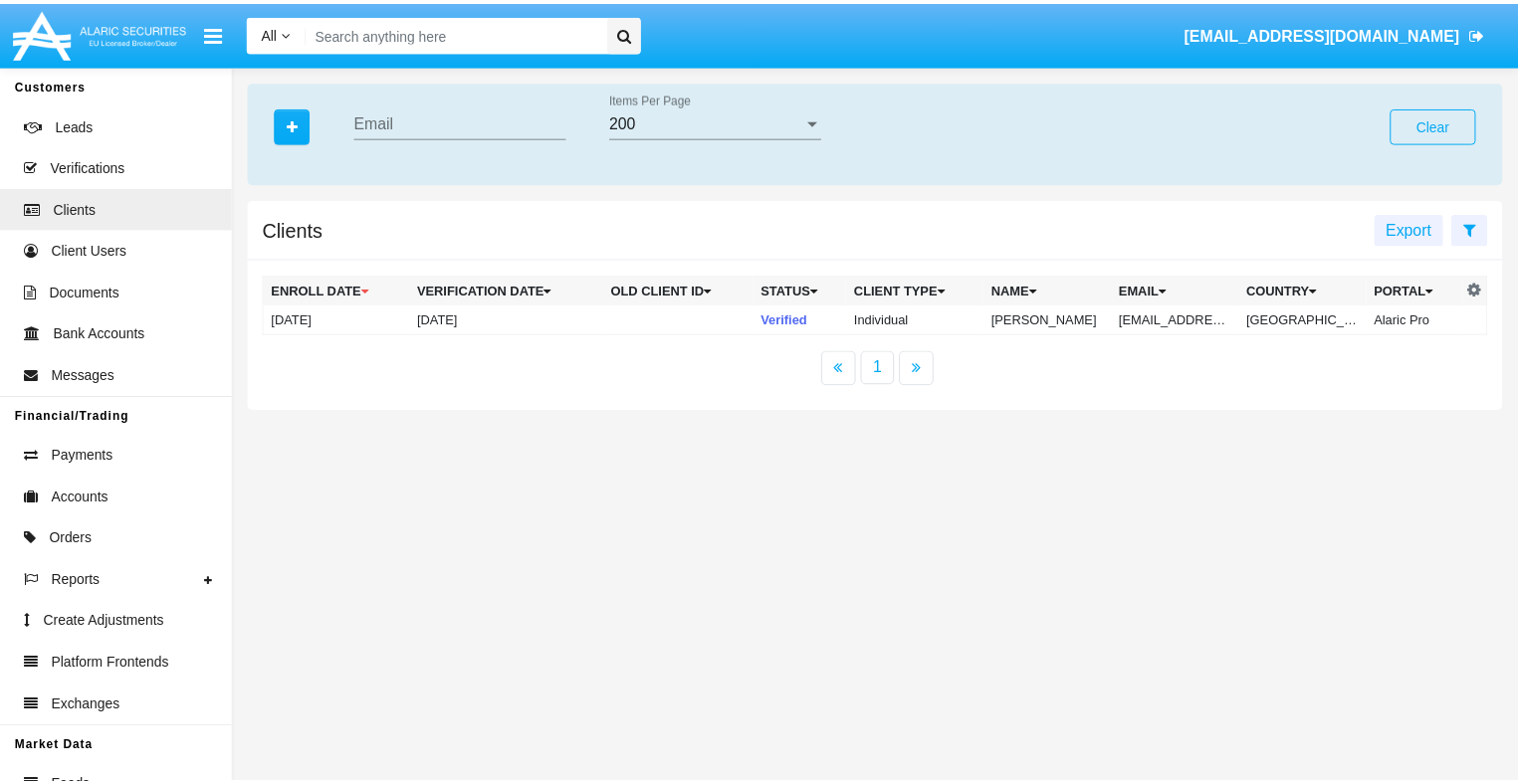 scroll, scrollTop: 0, scrollLeft: 0, axis: both 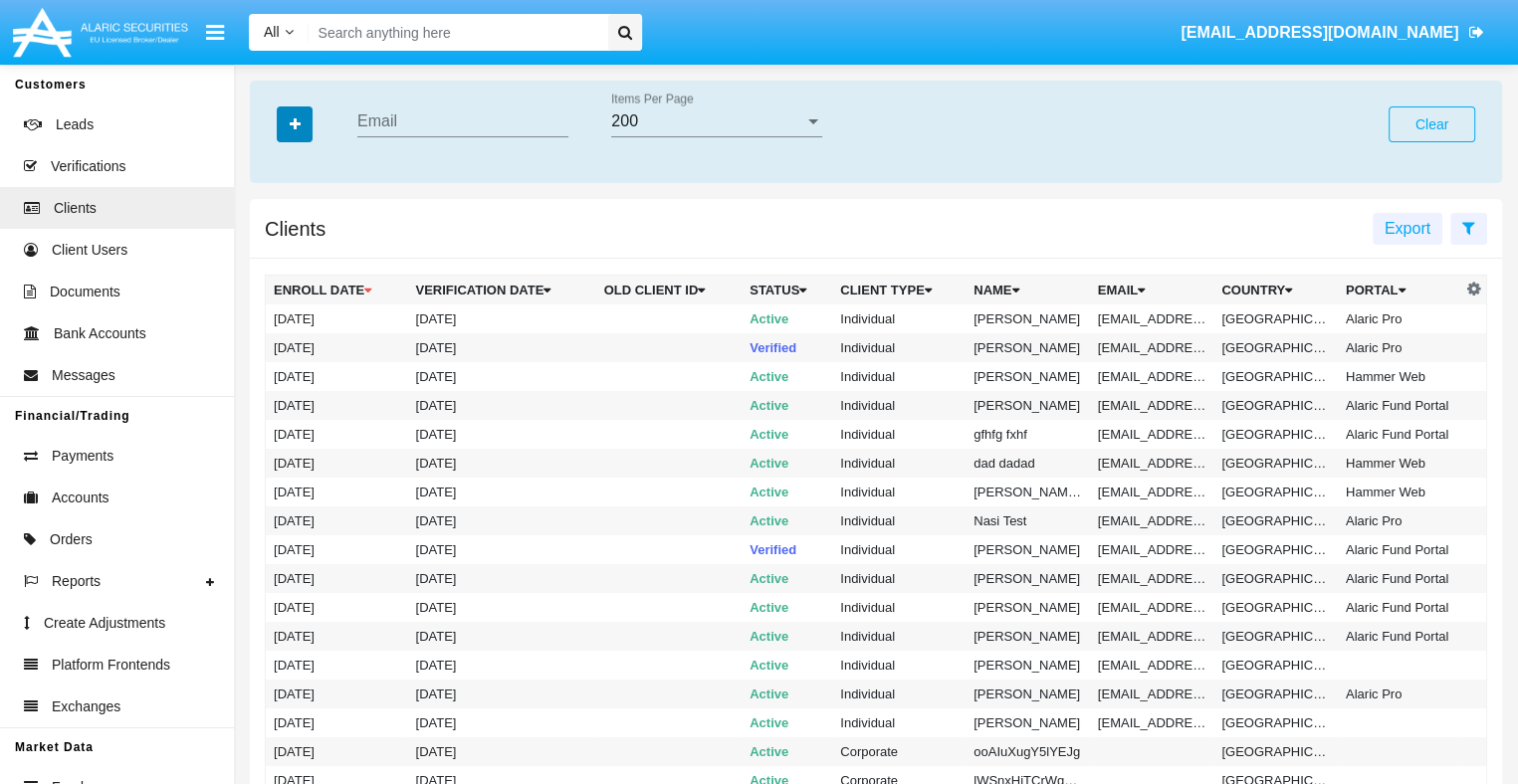 click 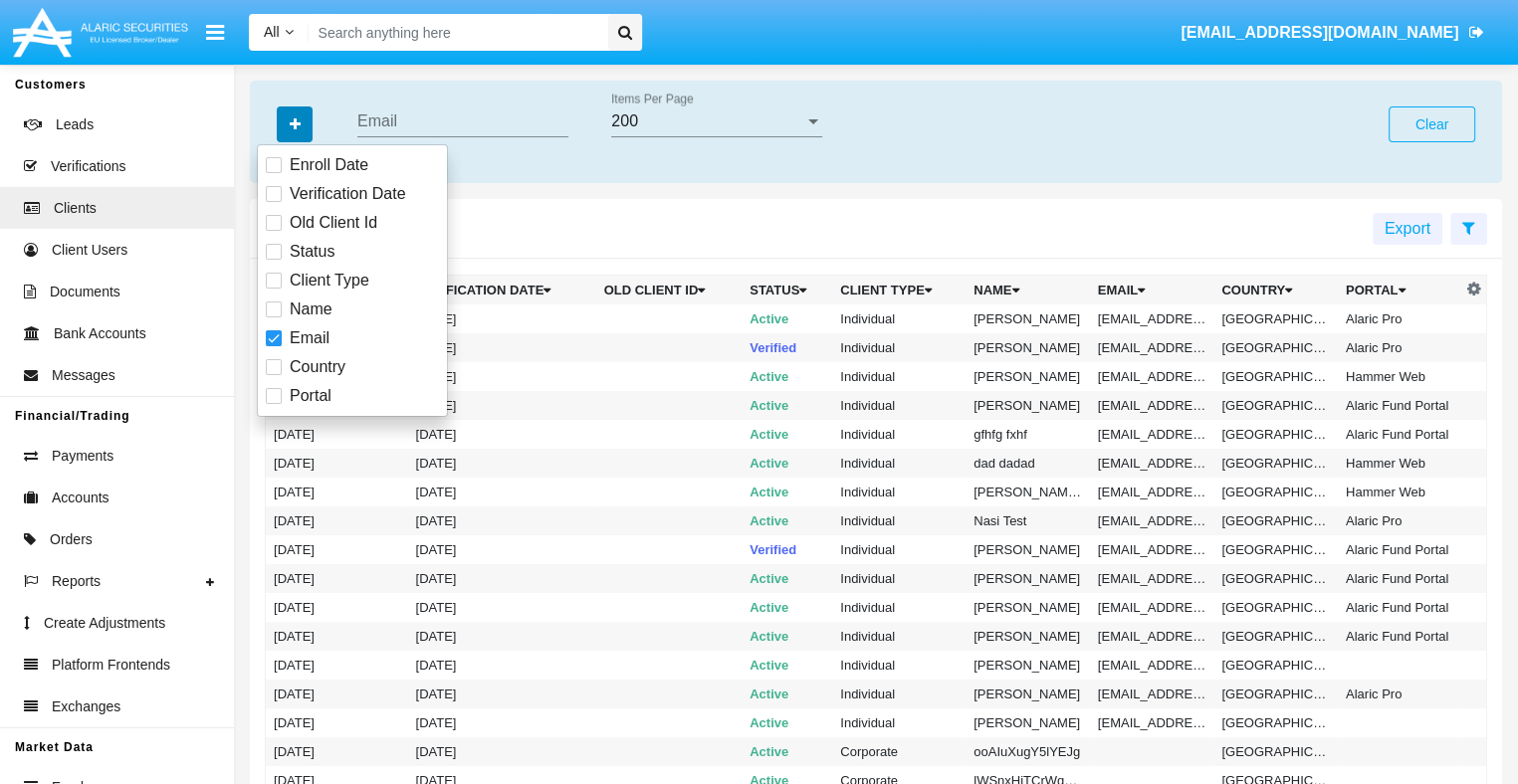 click 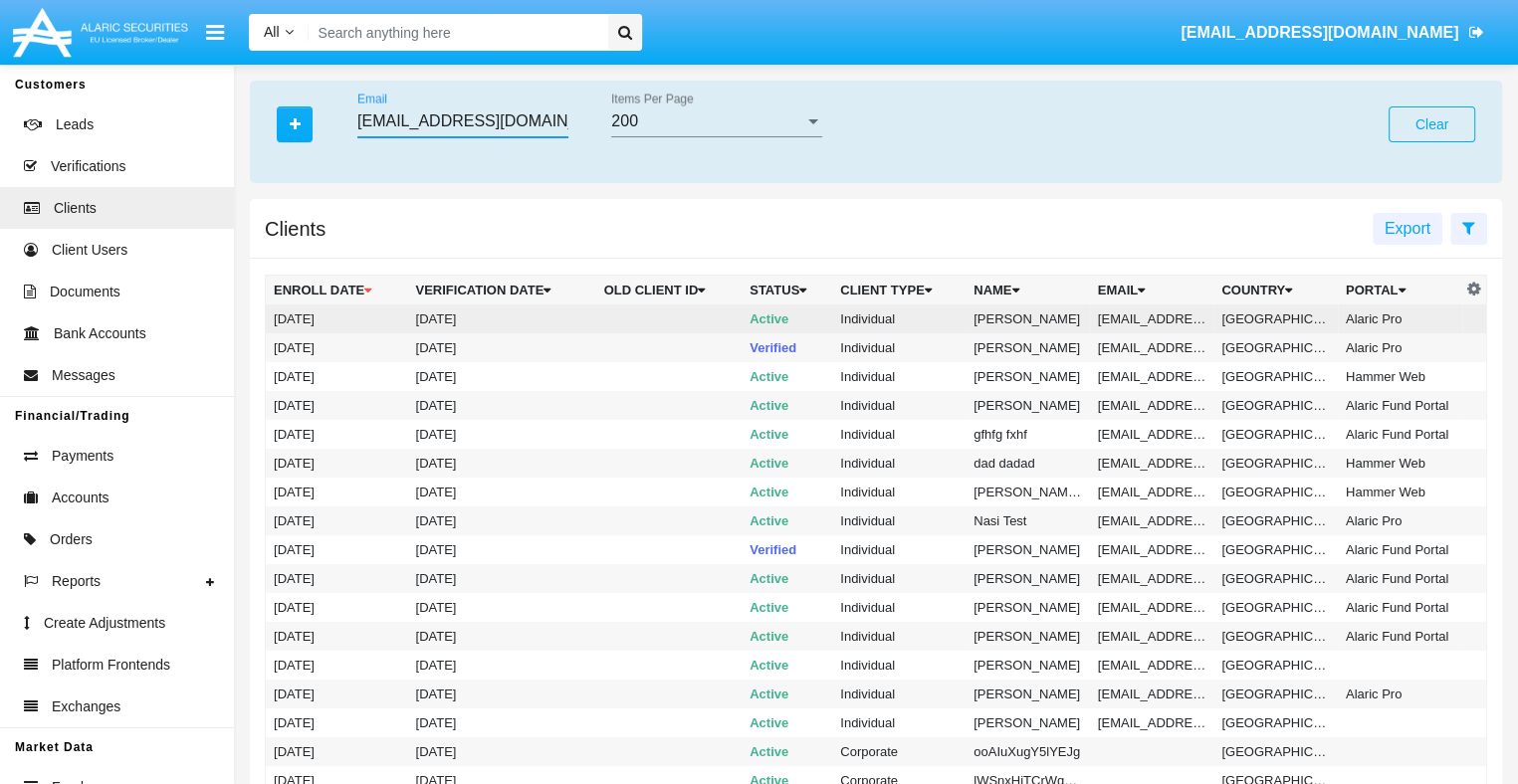 type on "a78yg71i0@lspt91b.gov" 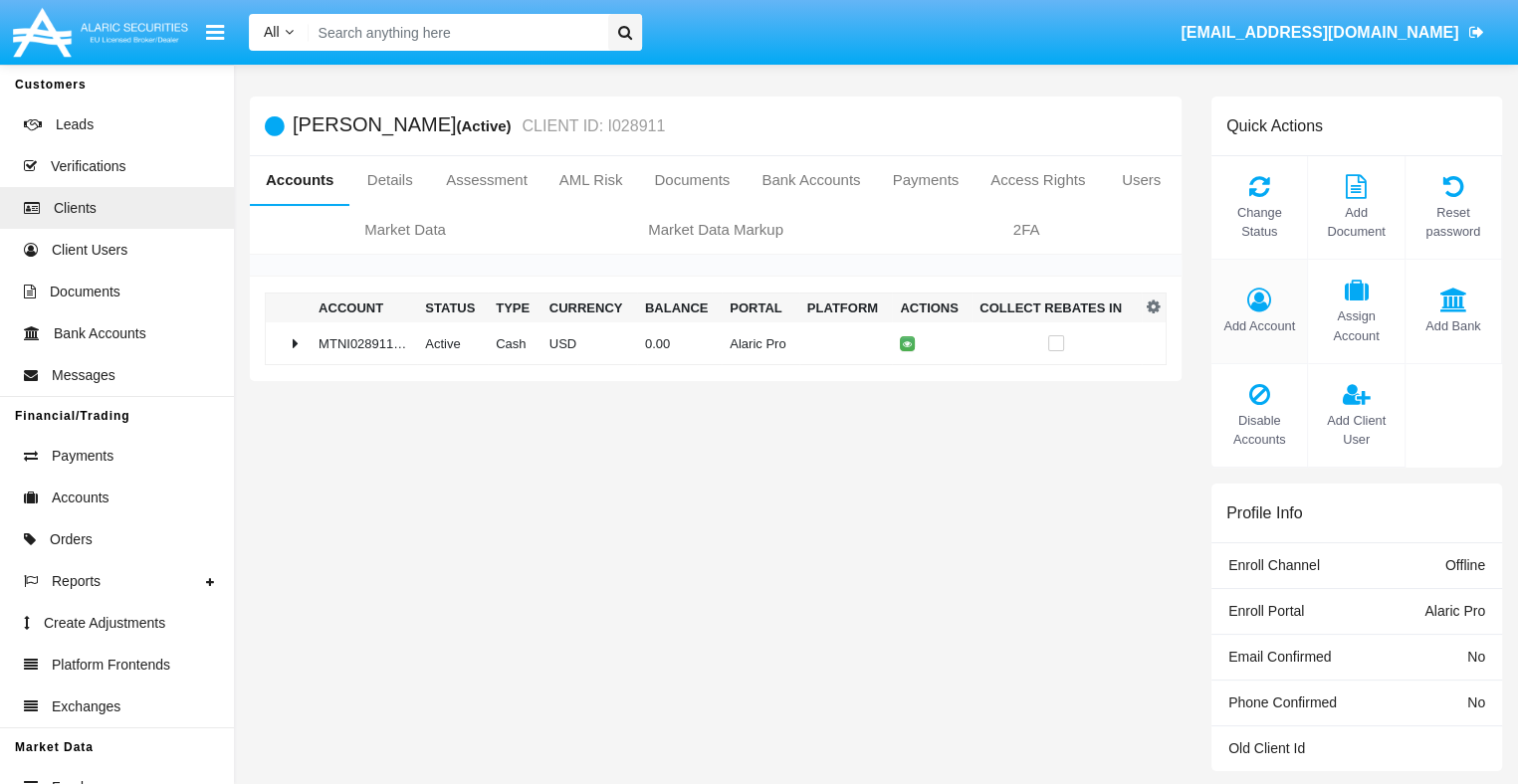 click on "Add Account" 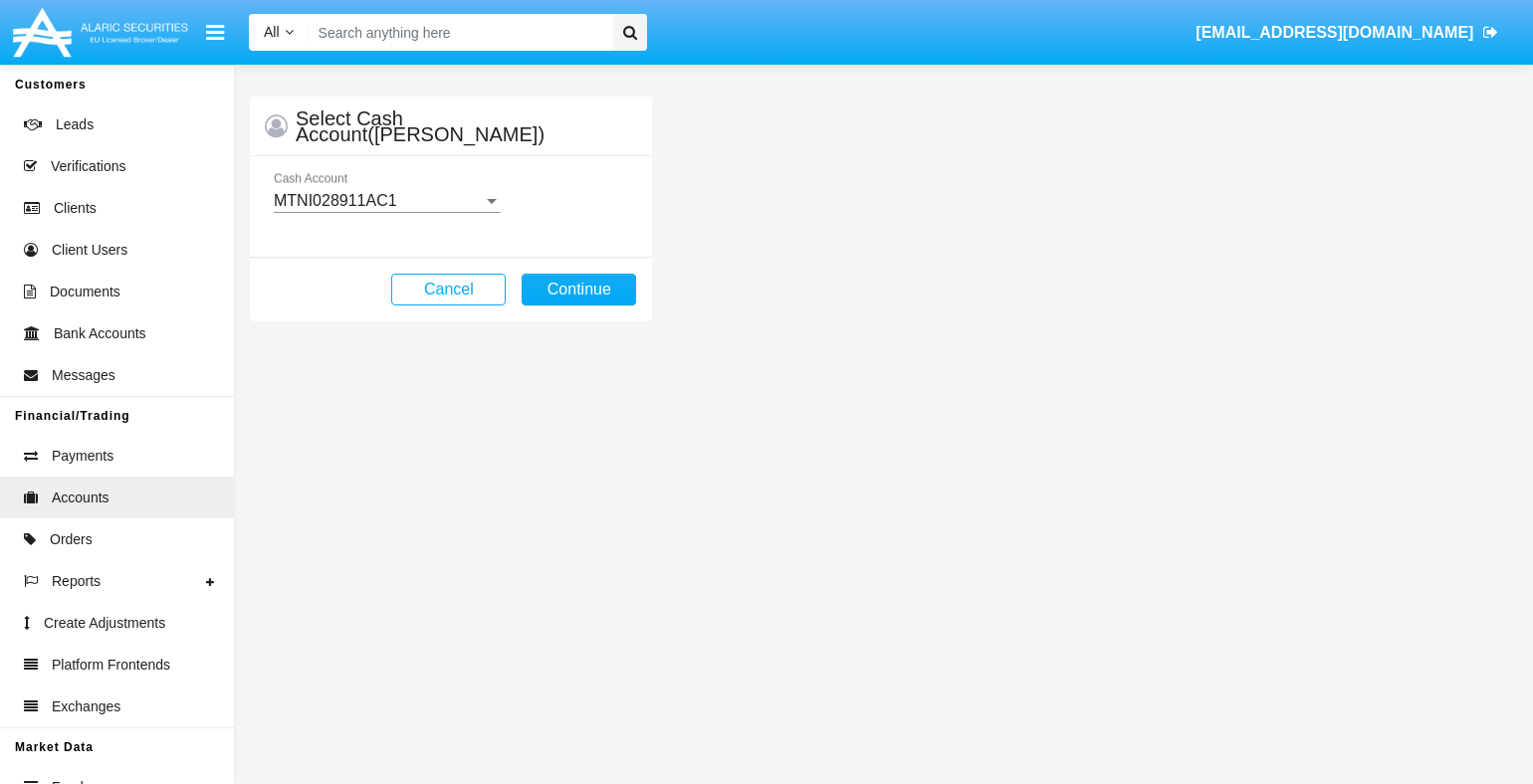 click on "MTNI028911AC1" at bounding box center (335, 200) 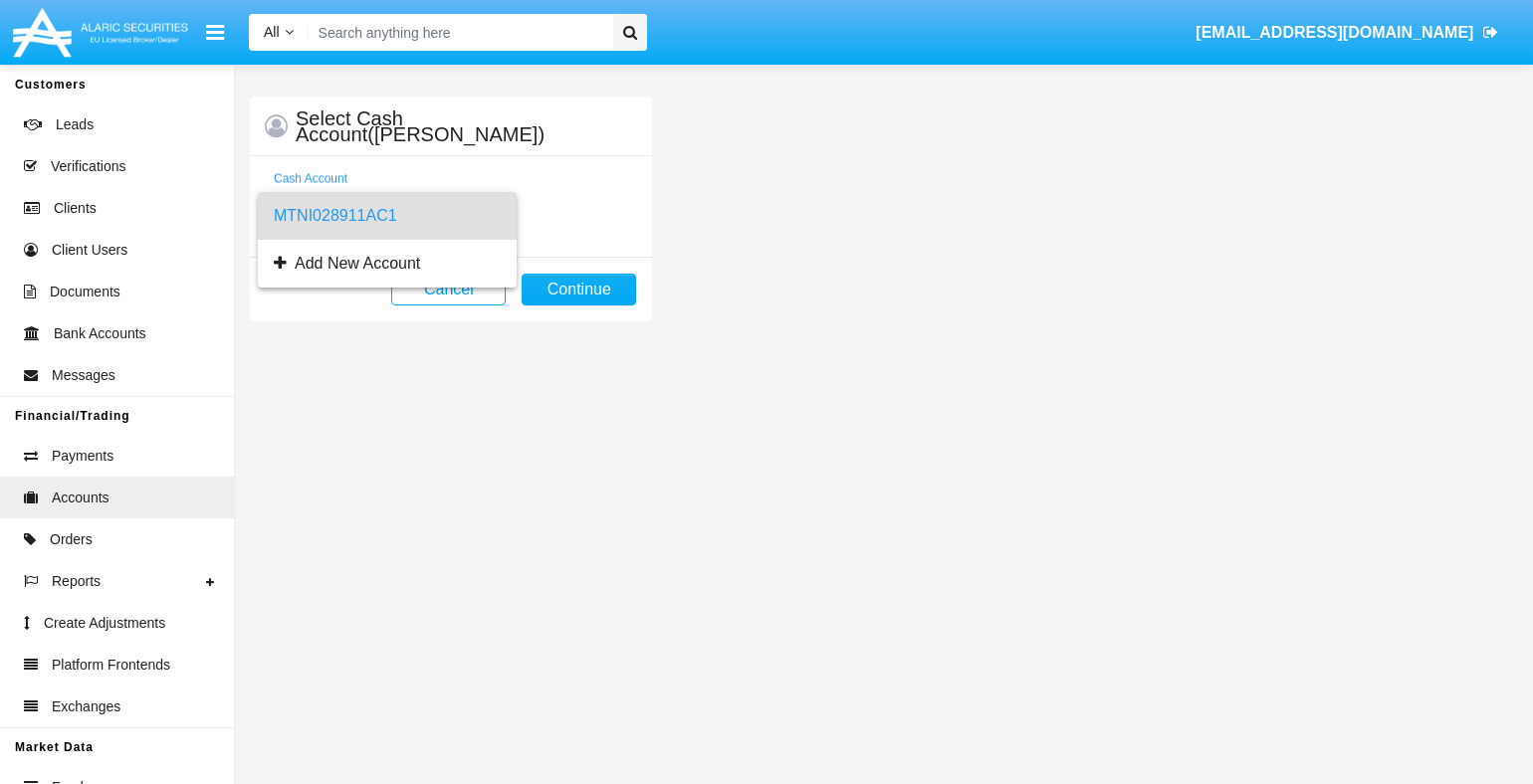 click on "MTNI028911AC1" at bounding box center (387, 216) 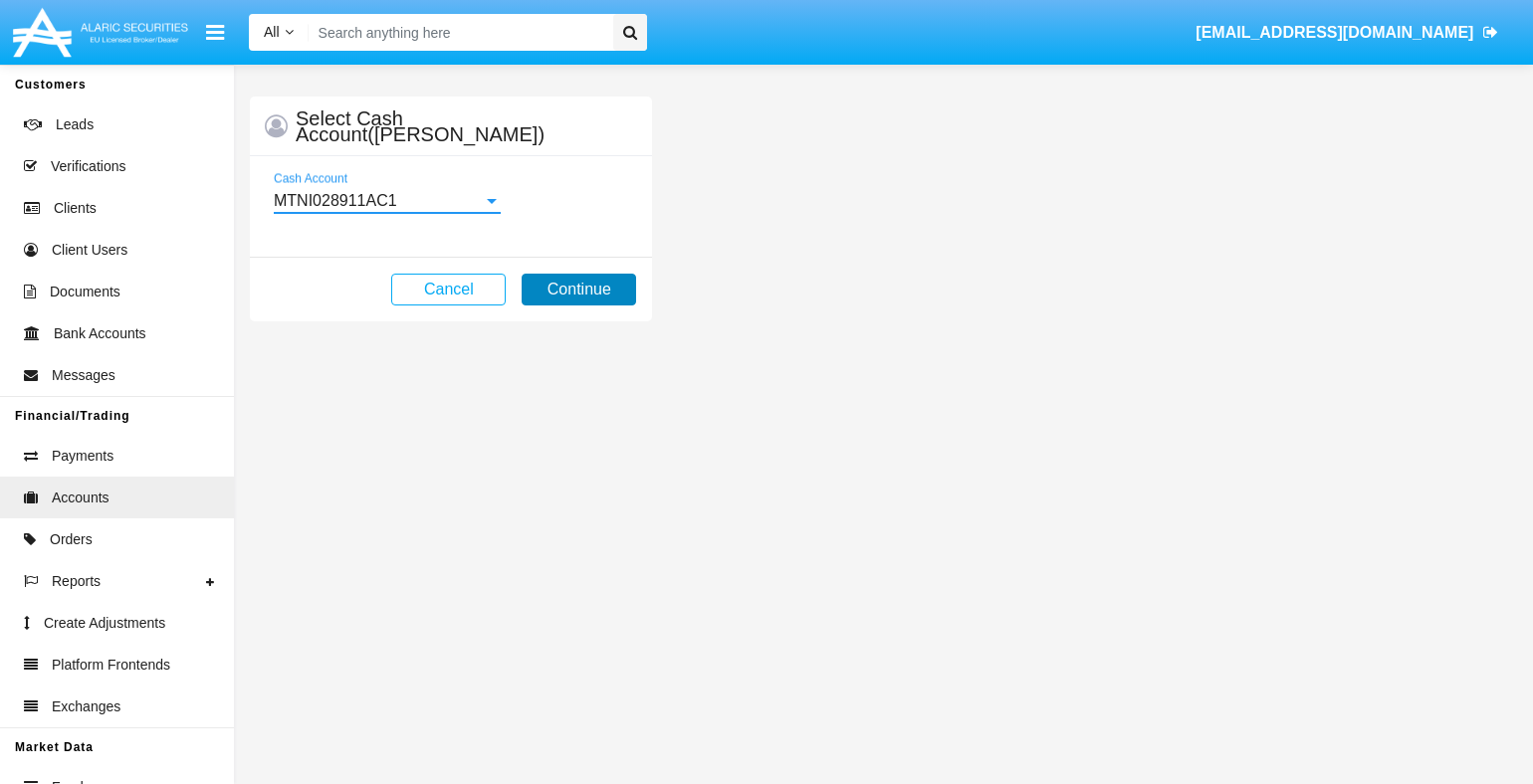 click on "Continue" 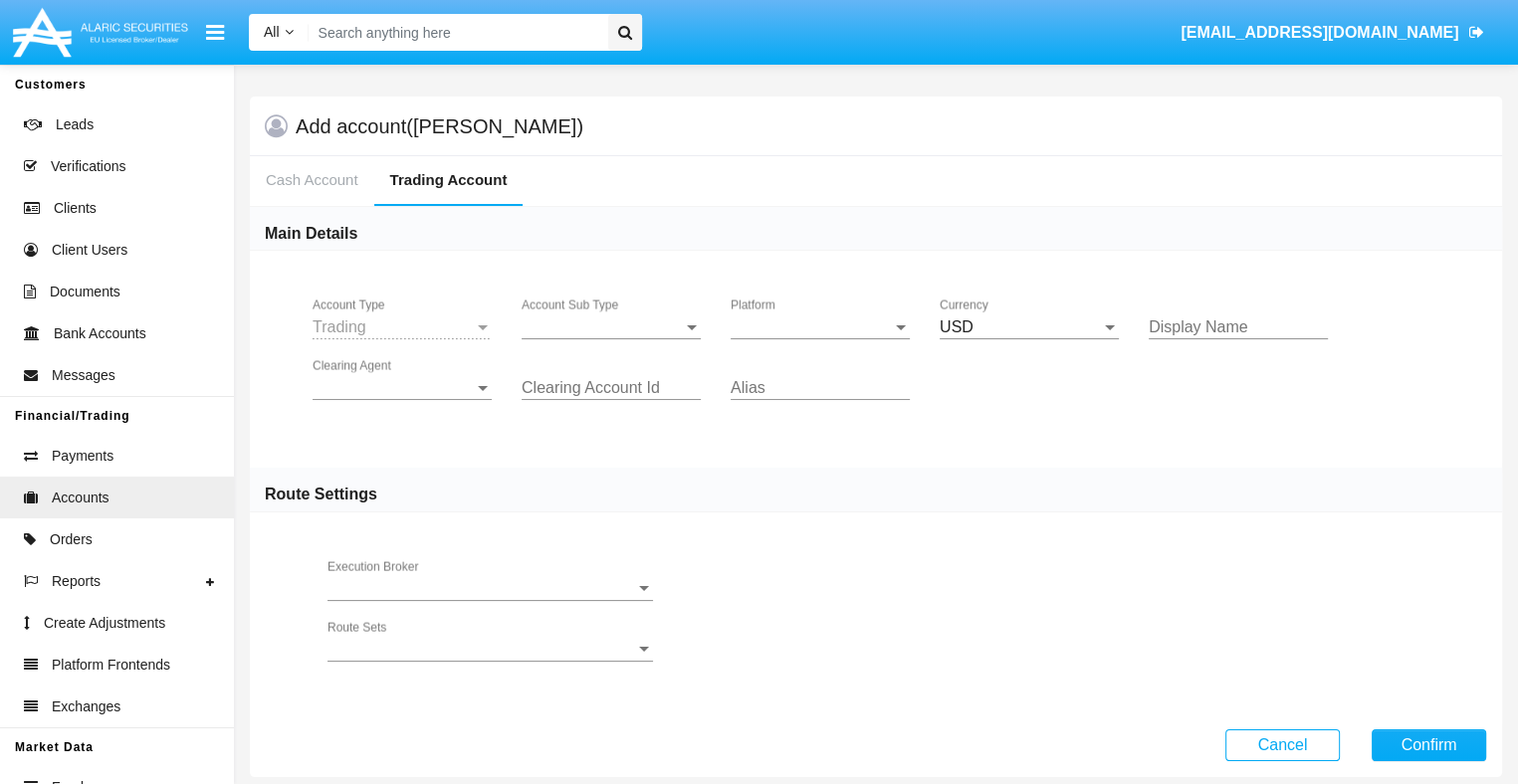 click on "Account Sub Type" at bounding box center [602, 327] 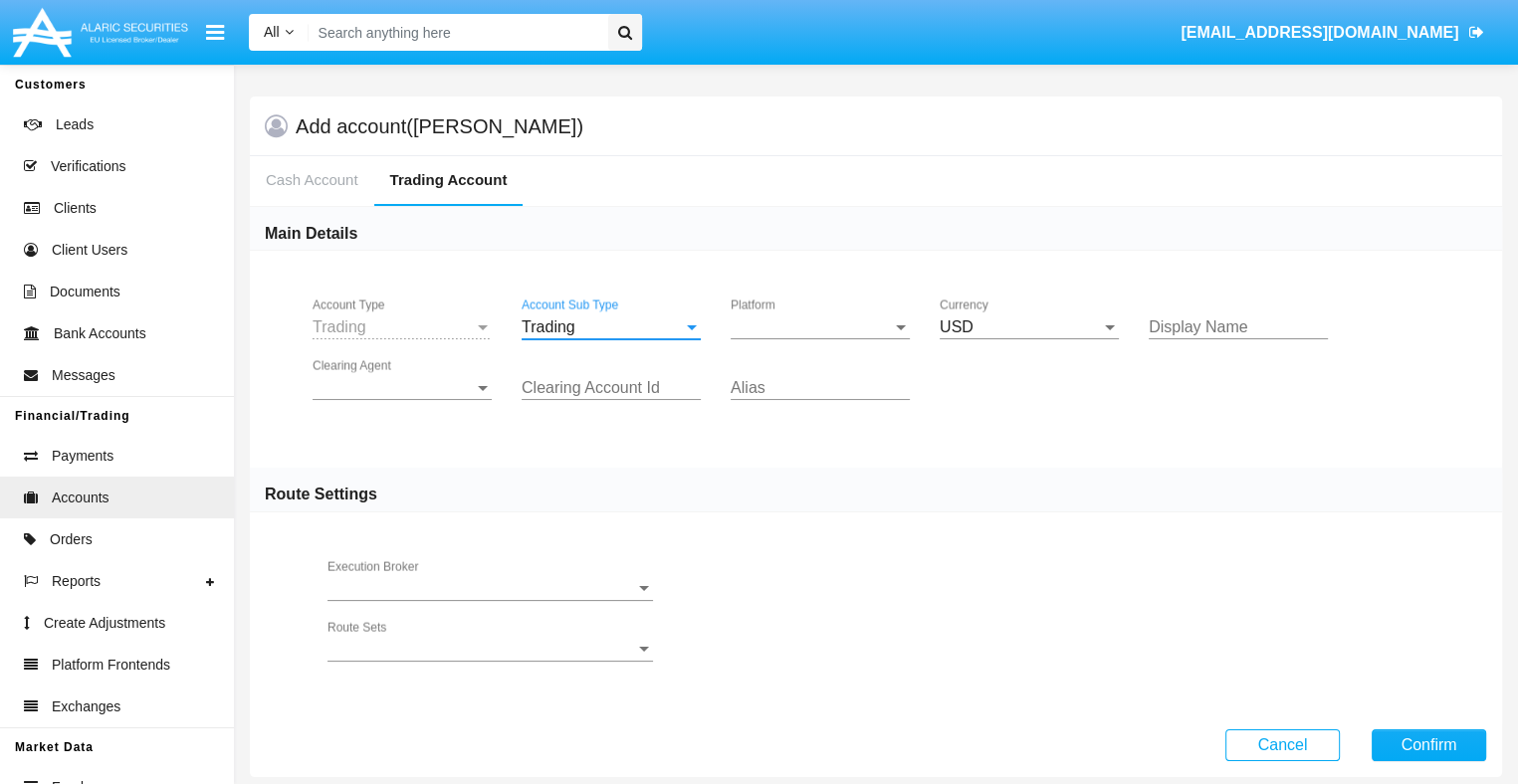 click on "Platform" at bounding box center (811, 327) 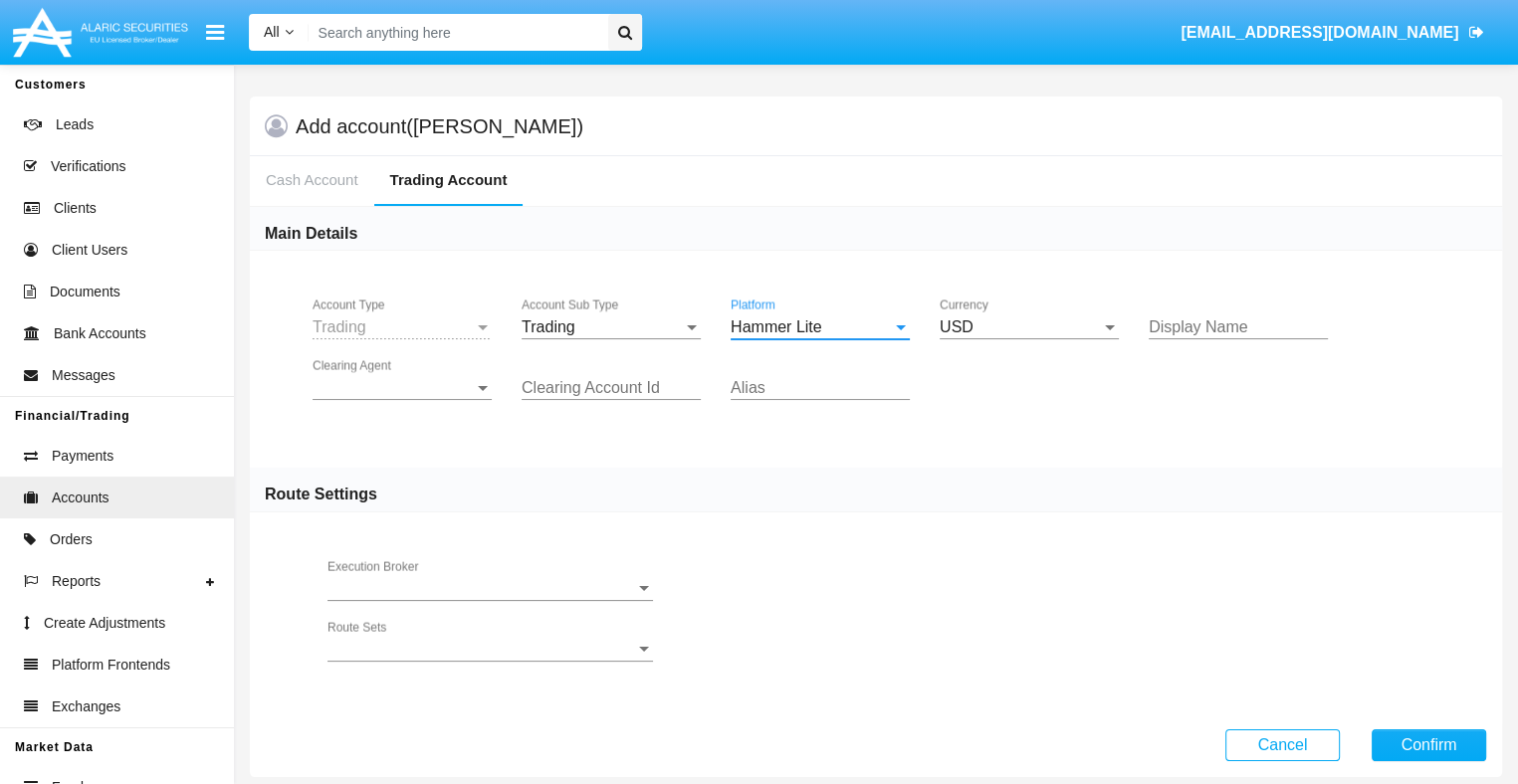 click on "Clearing Agent" at bounding box center [393, 388] 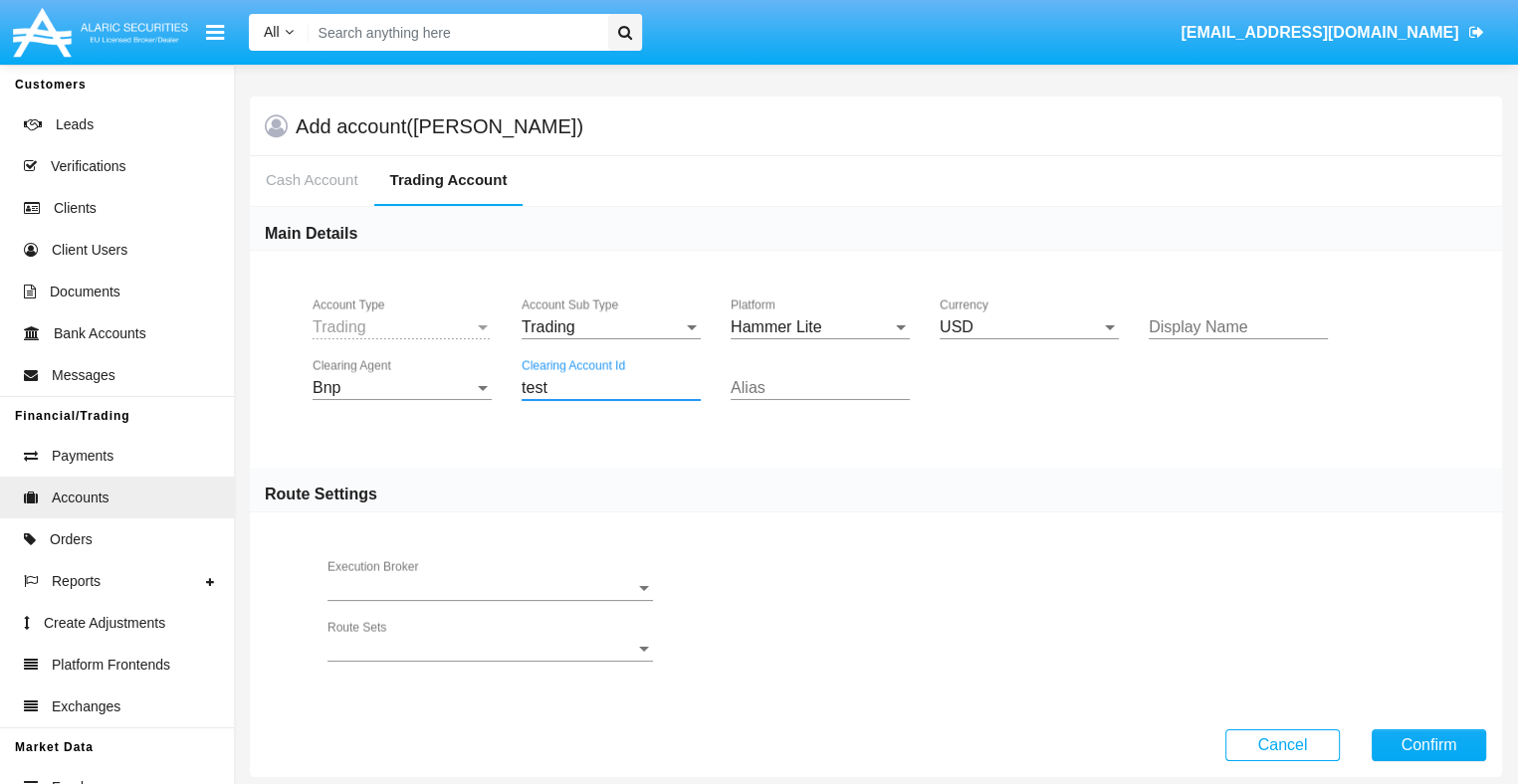 type on "test" 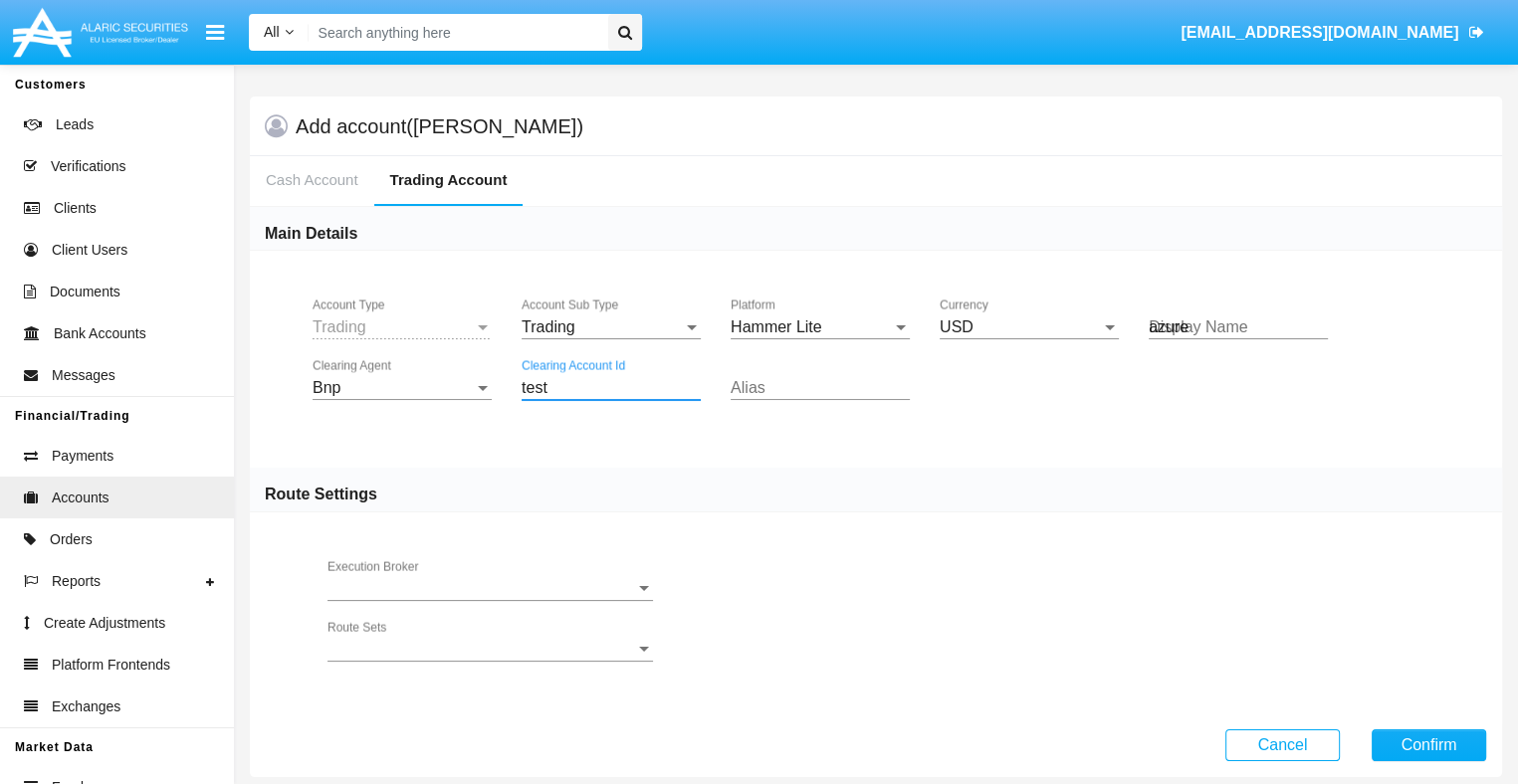 type on "azure" 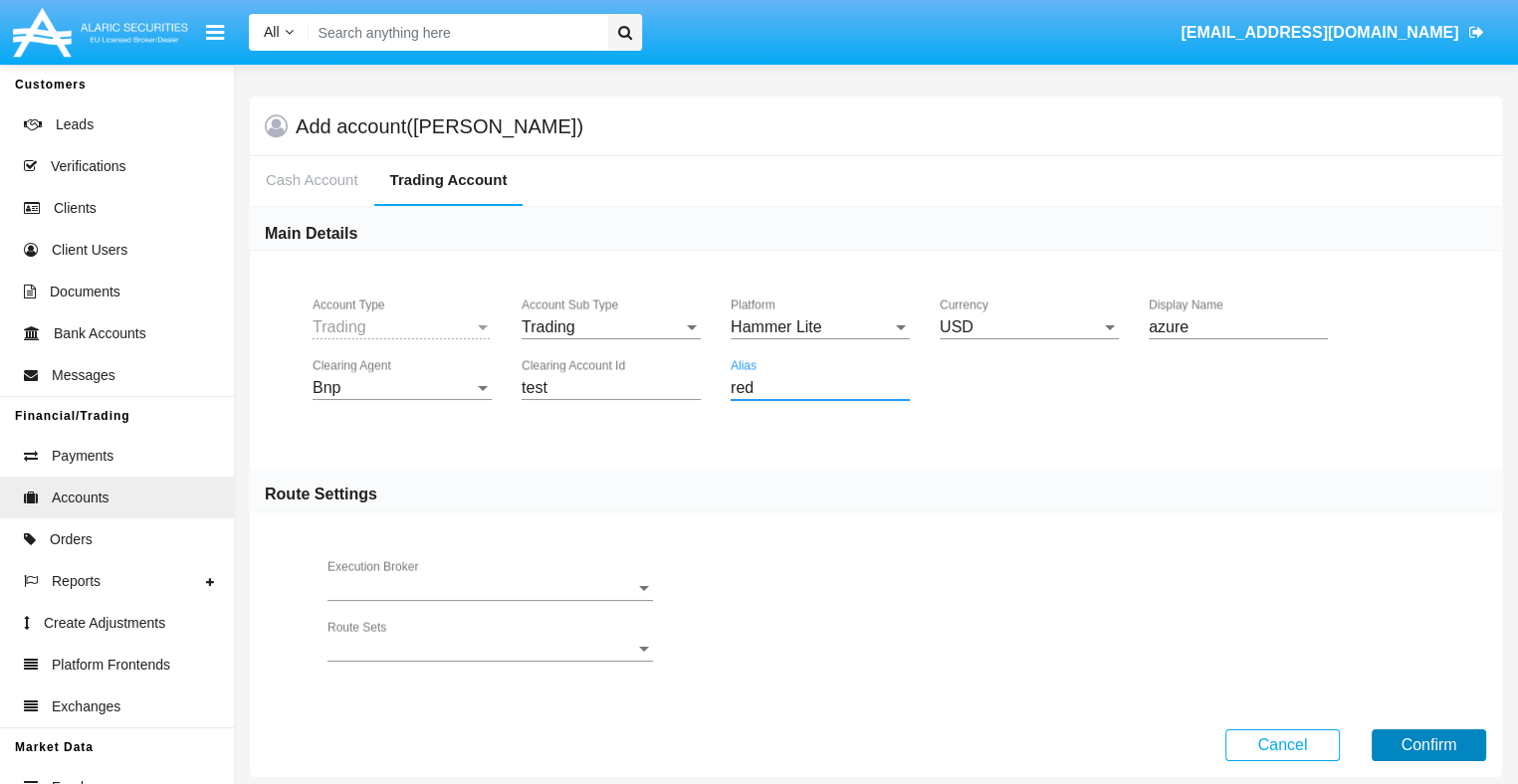 type on "red" 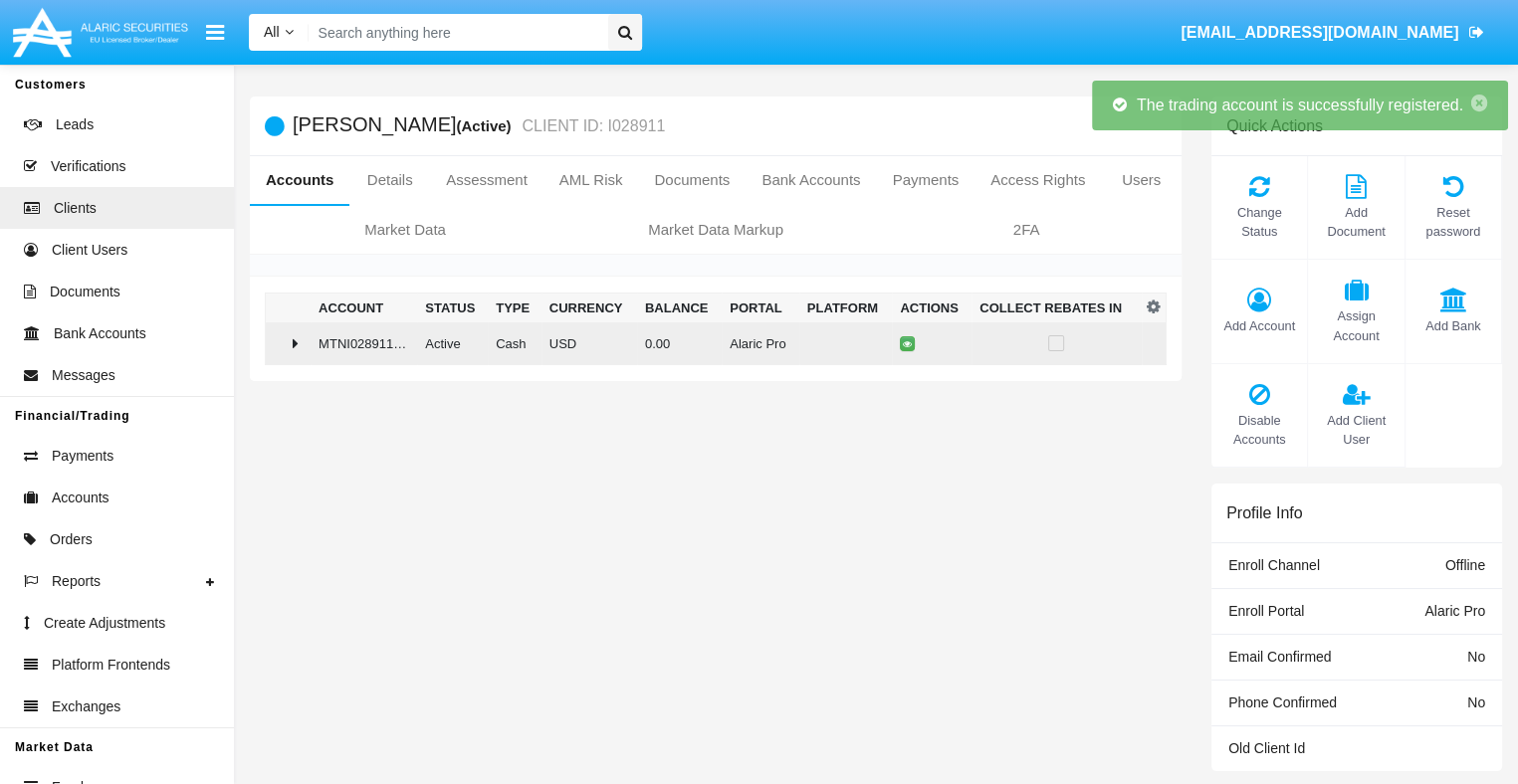 click on "0.00" 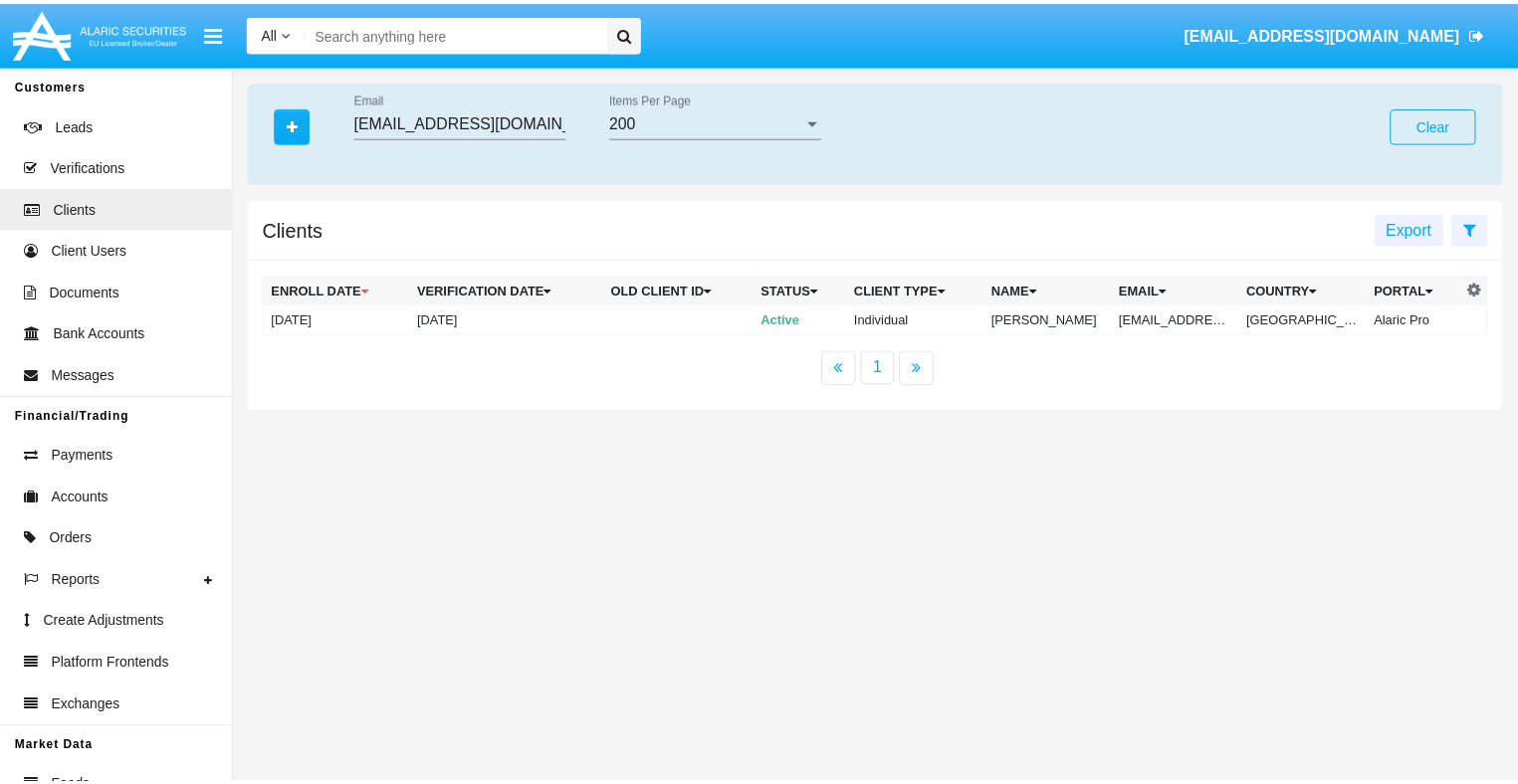 scroll, scrollTop: 0, scrollLeft: 0, axis: both 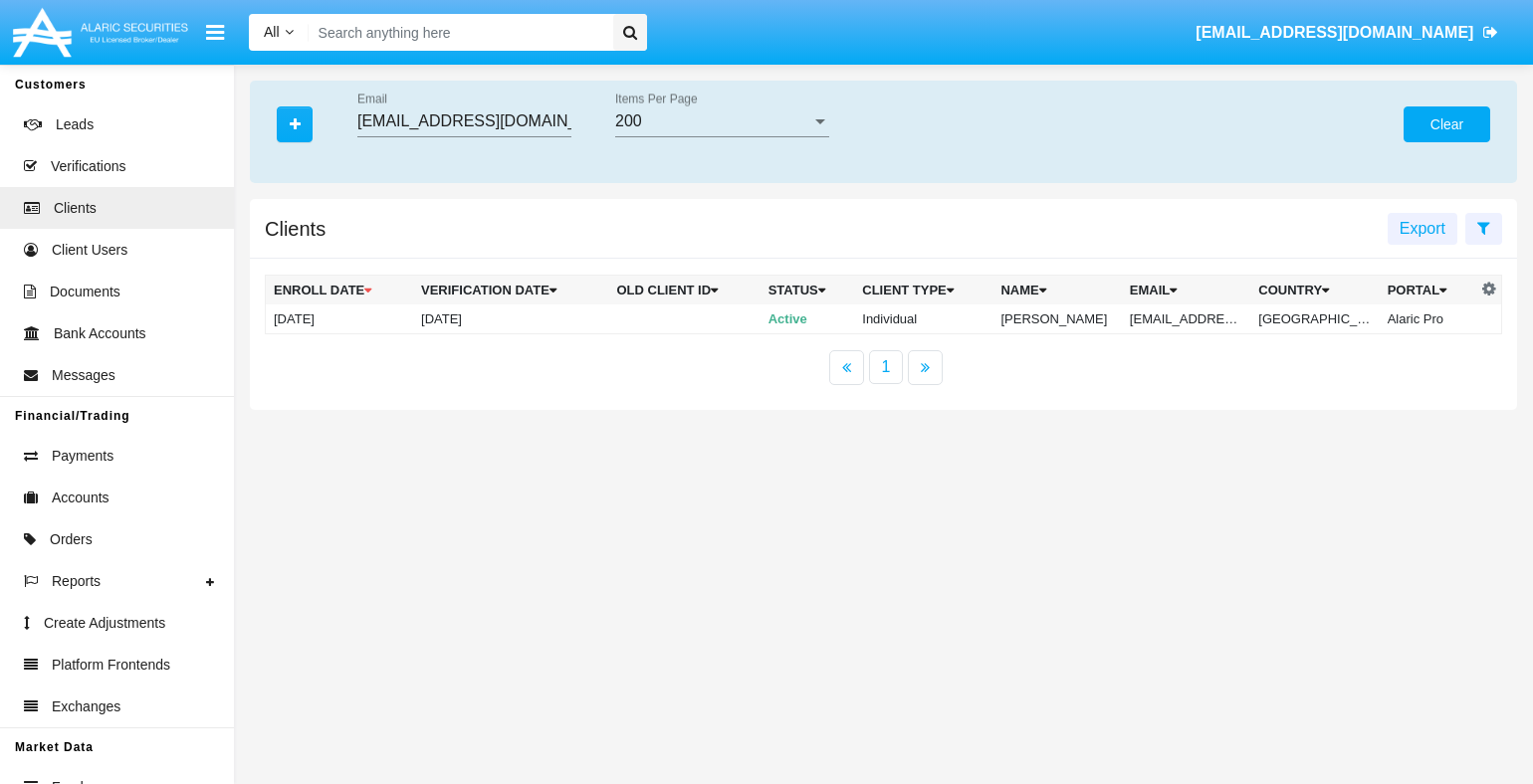 click on "Clear" 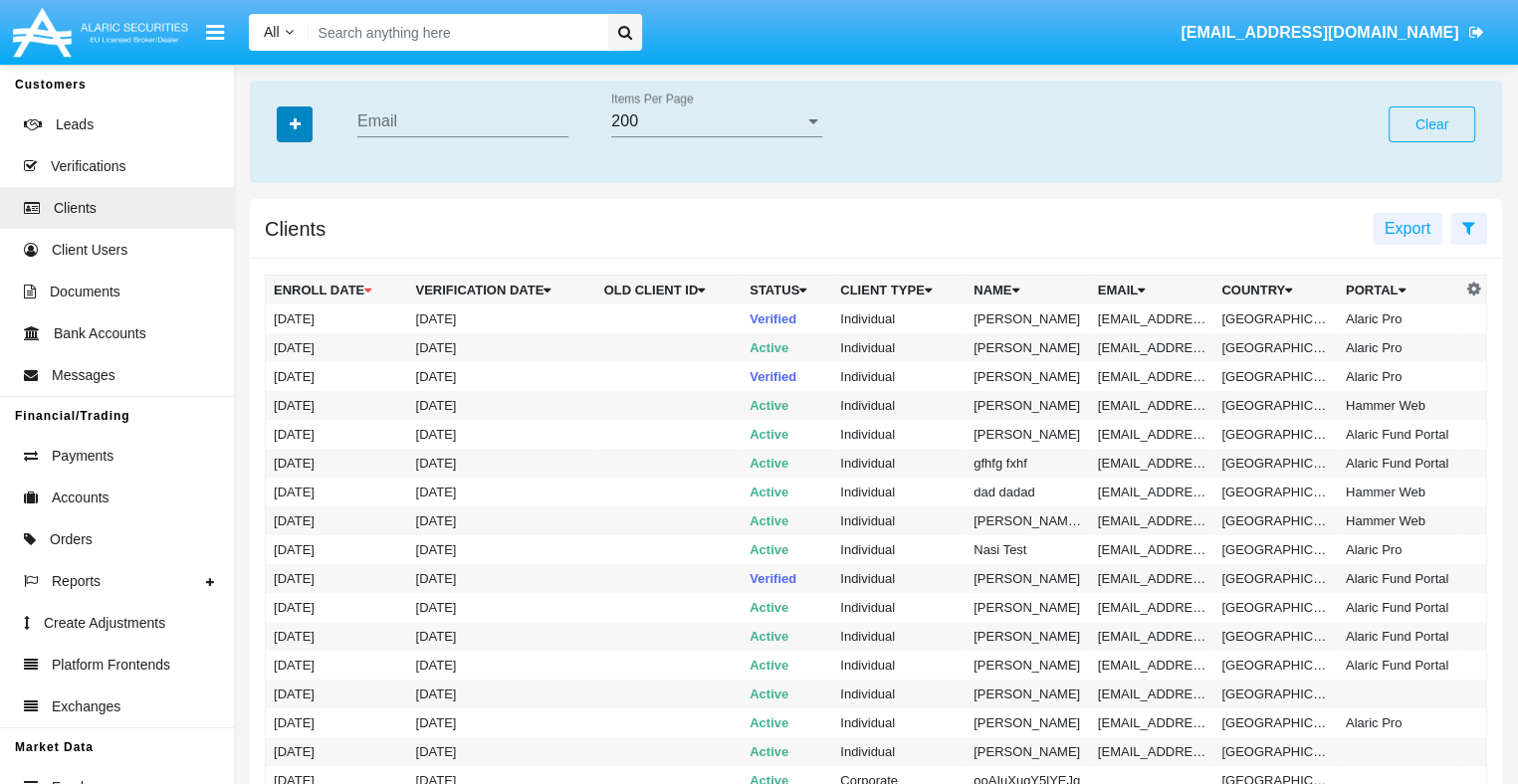 click 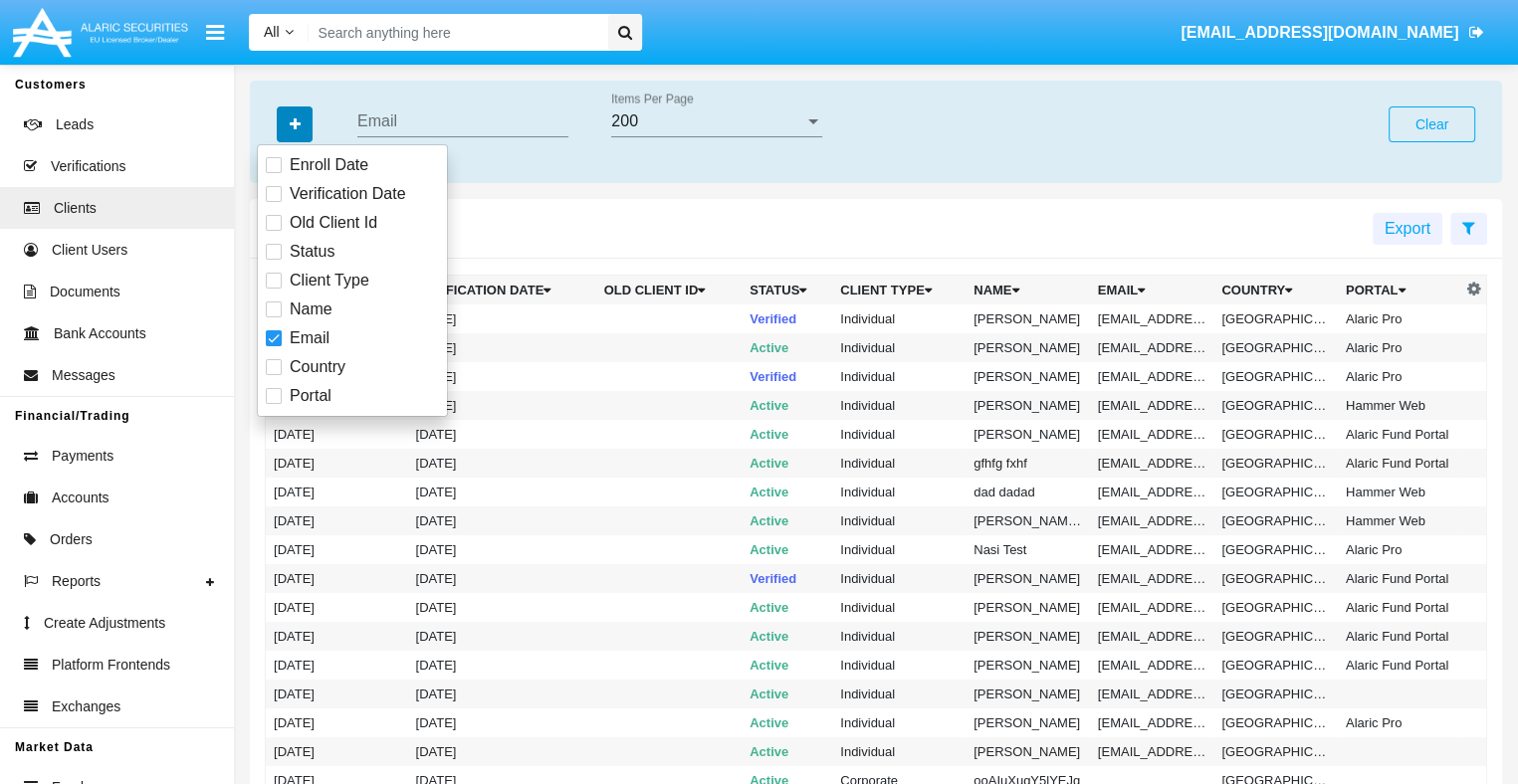 click 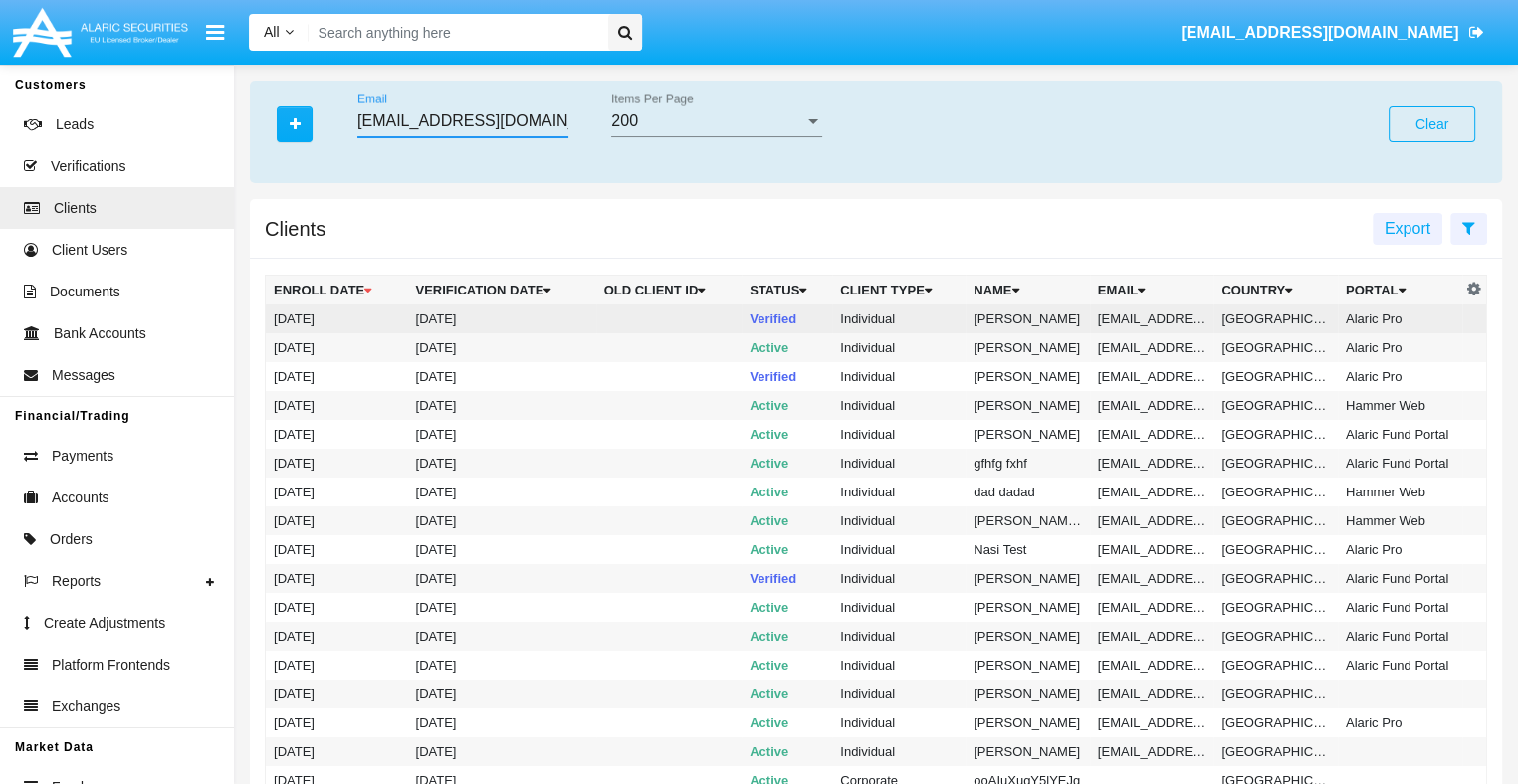 type on "k_rl@qo1-1fh.sg" 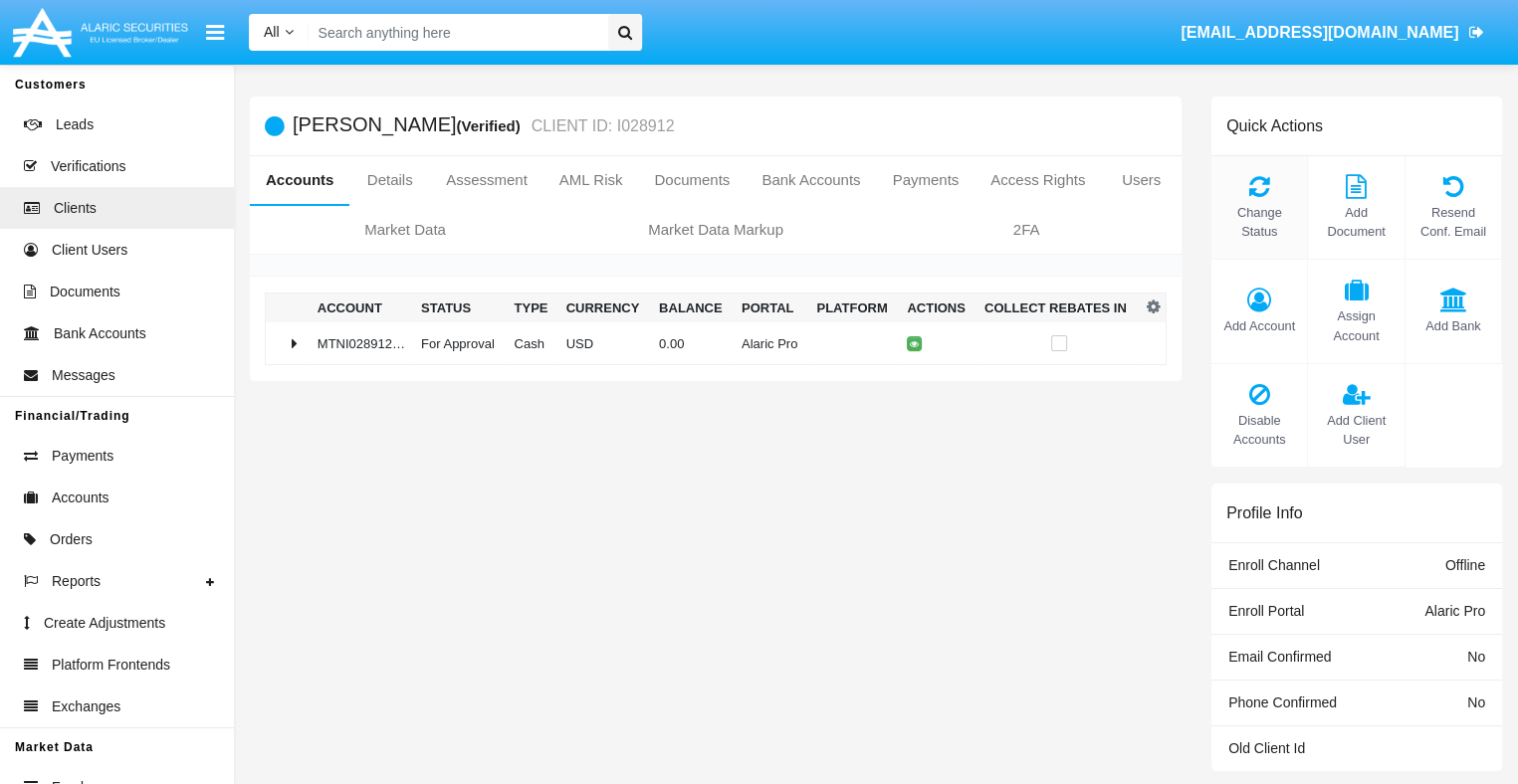 click on "Change Status" 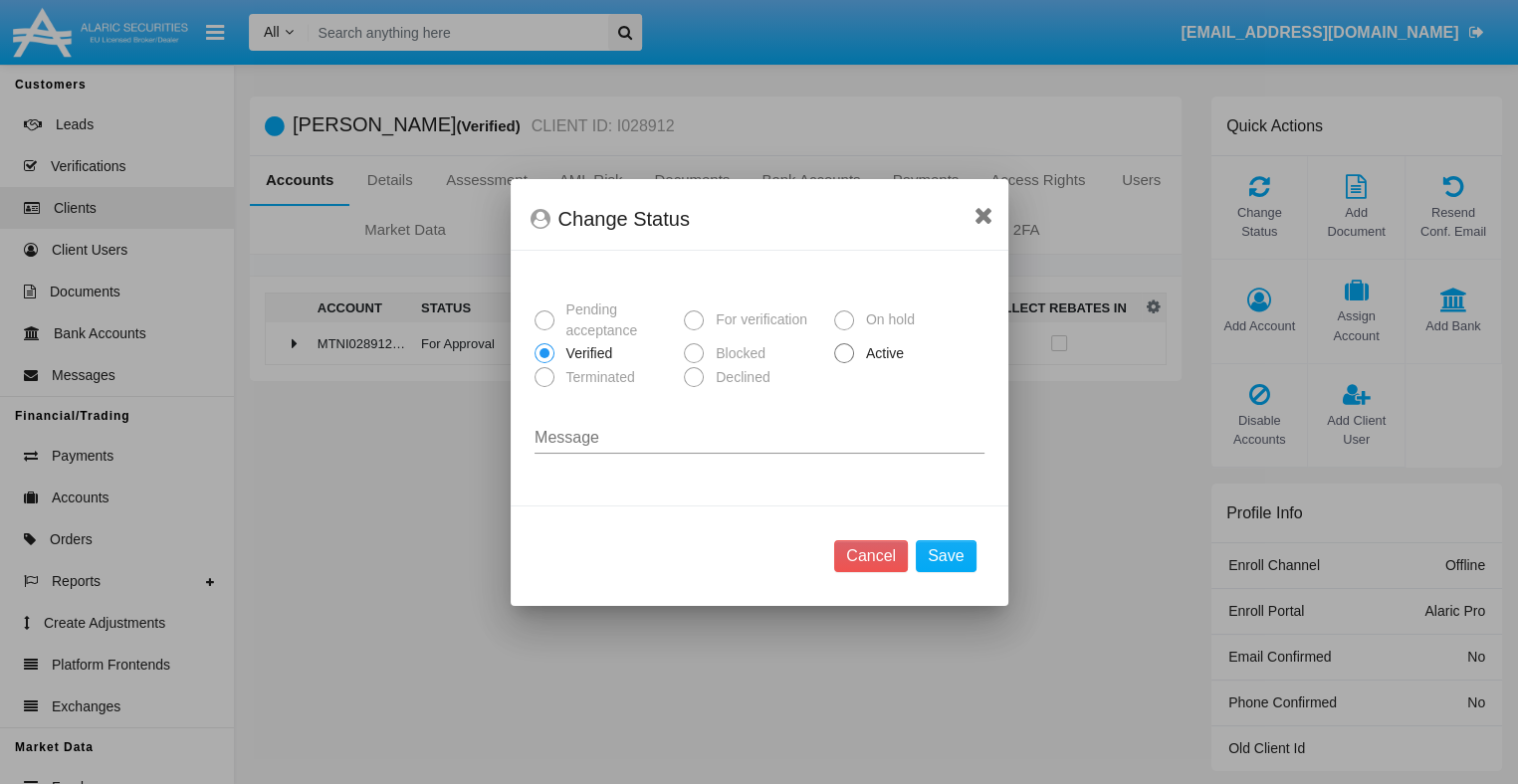 click on "Active" at bounding box center [881, 353] 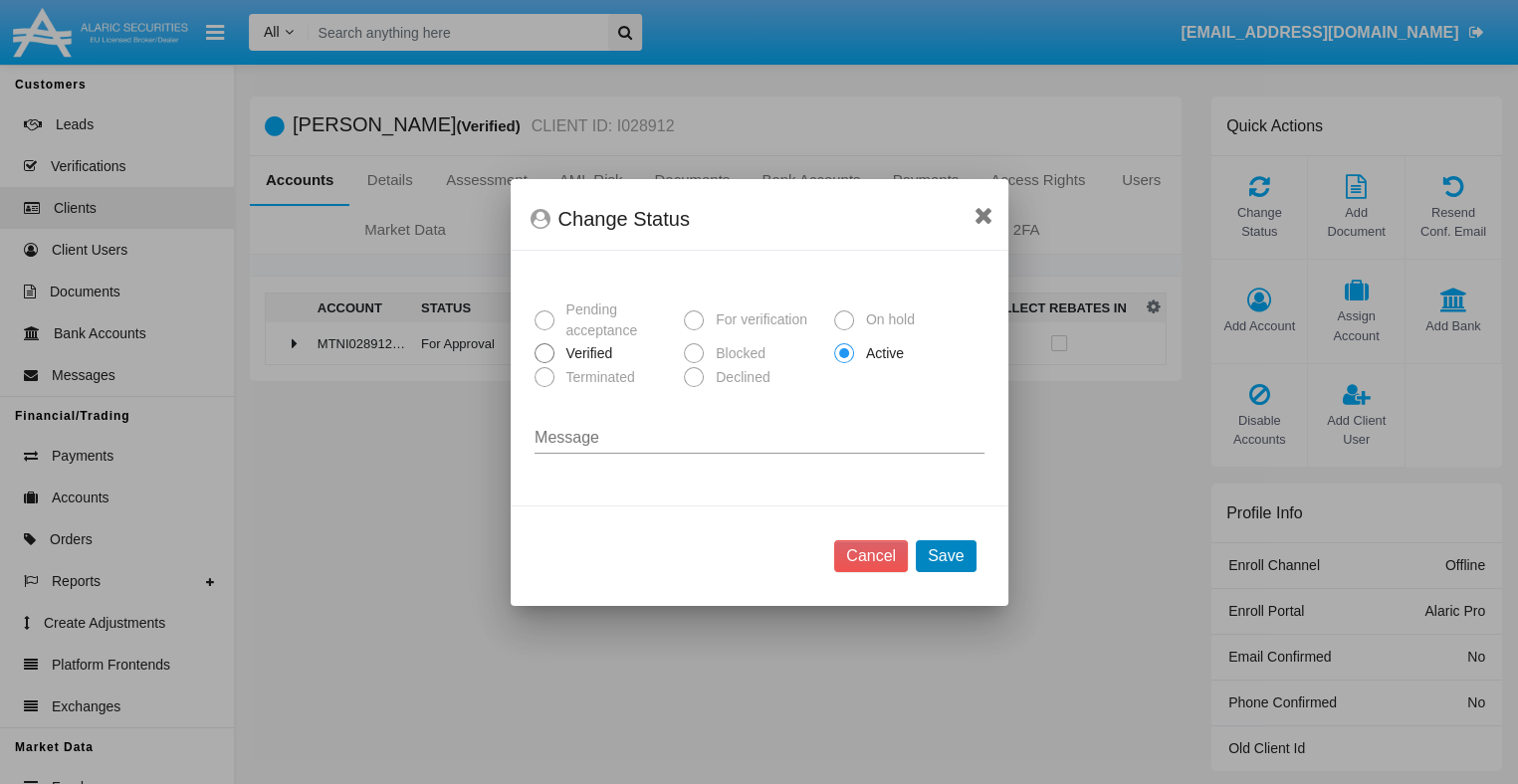 click on "Save" at bounding box center (946, 556) 